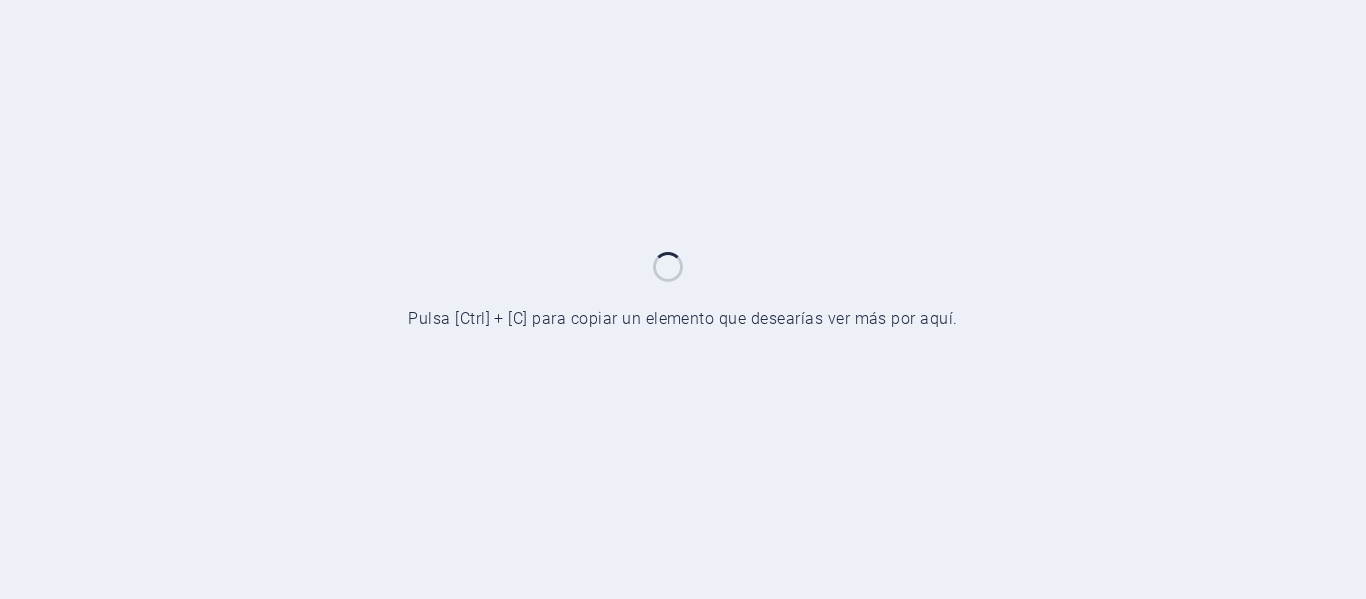 scroll, scrollTop: 0, scrollLeft: 0, axis: both 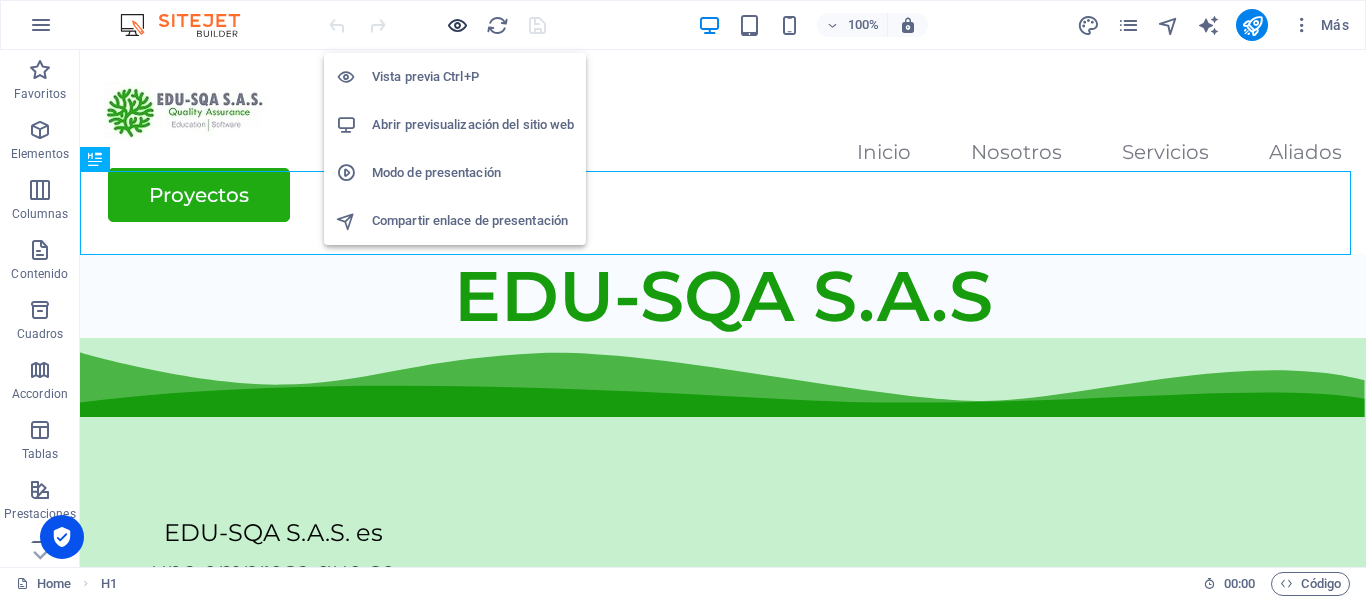 click at bounding box center [457, 25] 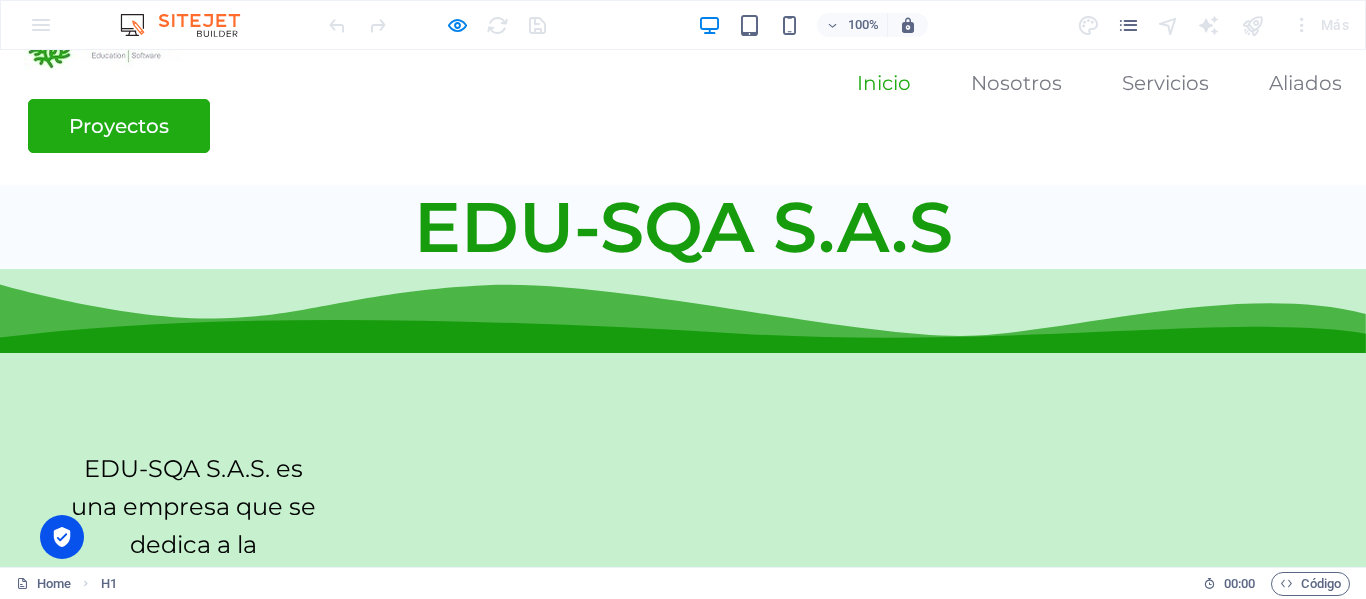 scroll, scrollTop: 30, scrollLeft: 0, axis: vertical 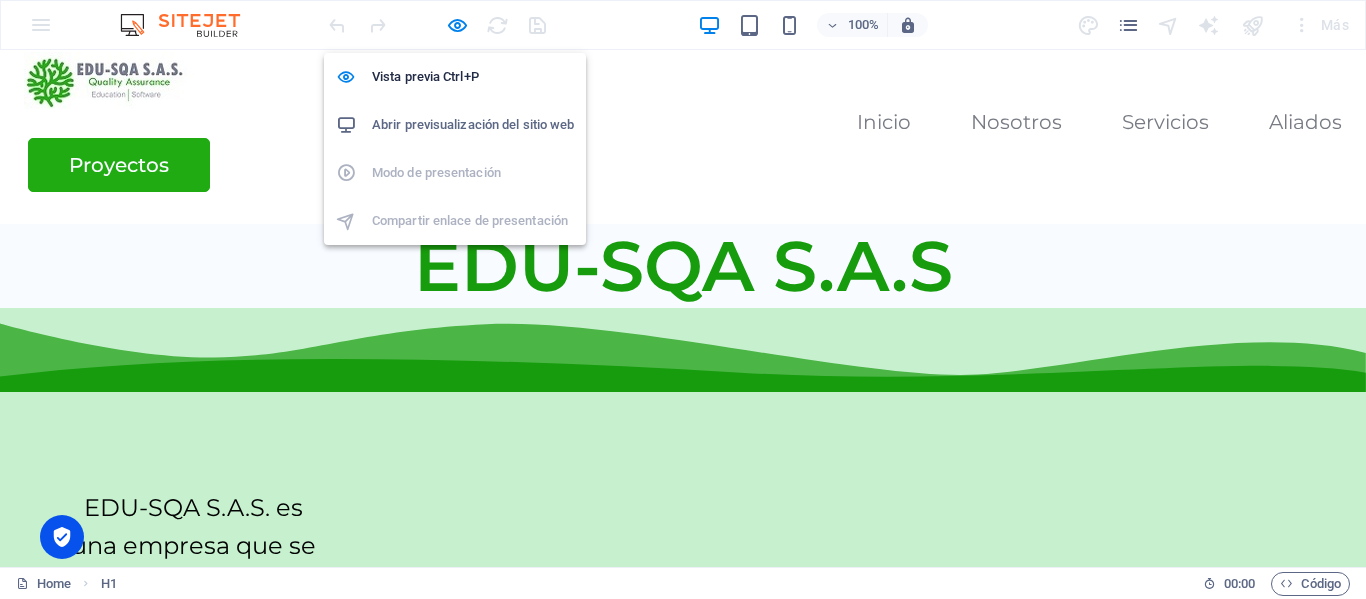 click on "Abrir previsualización del sitio web" at bounding box center (473, 125) 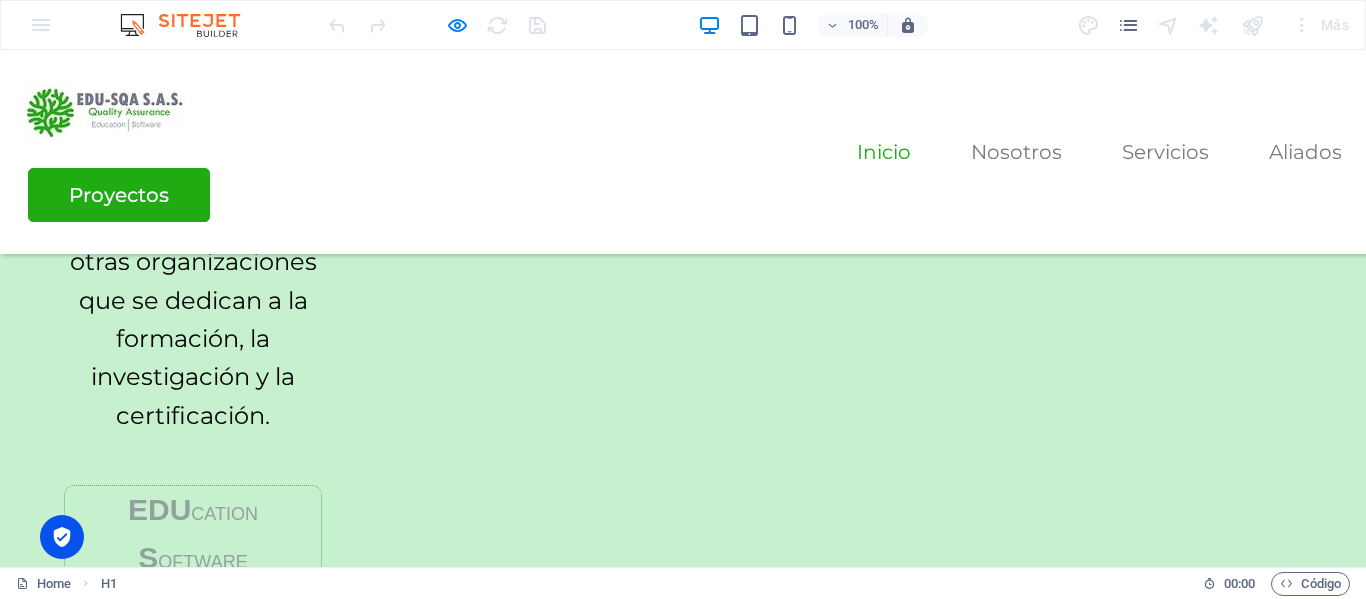 scroll, scrollTop: 731, scrollLeft: 0, axis: vertical 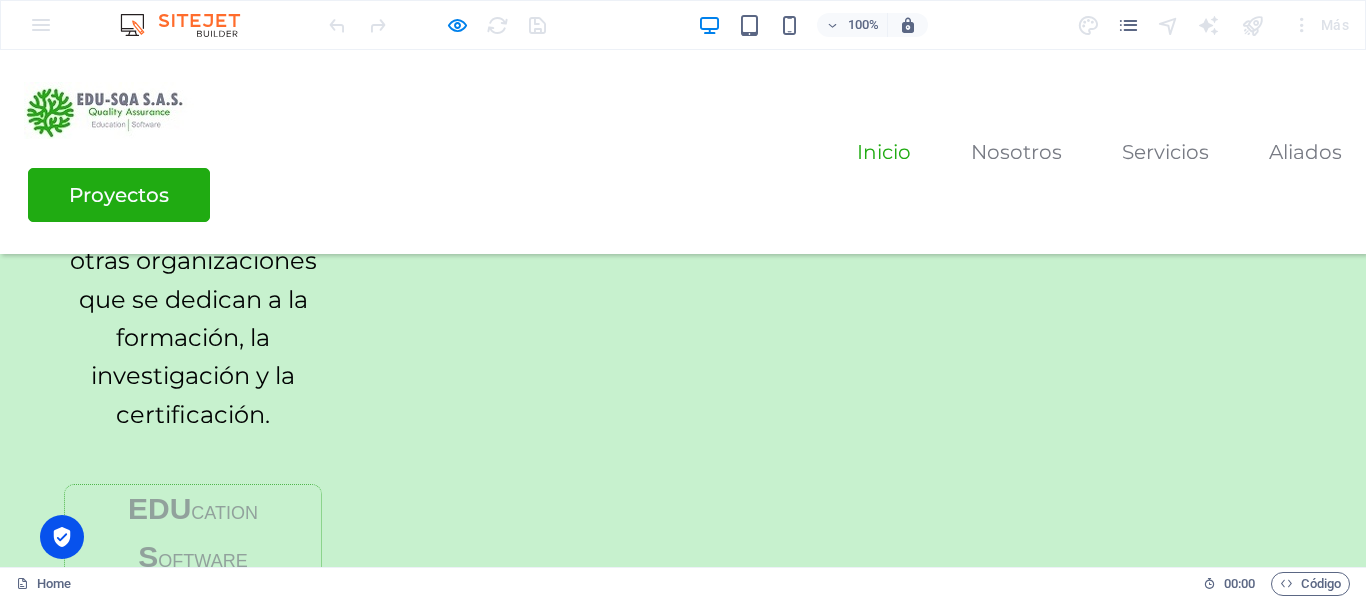 click on "certificación." at bounding box center [193, 414] 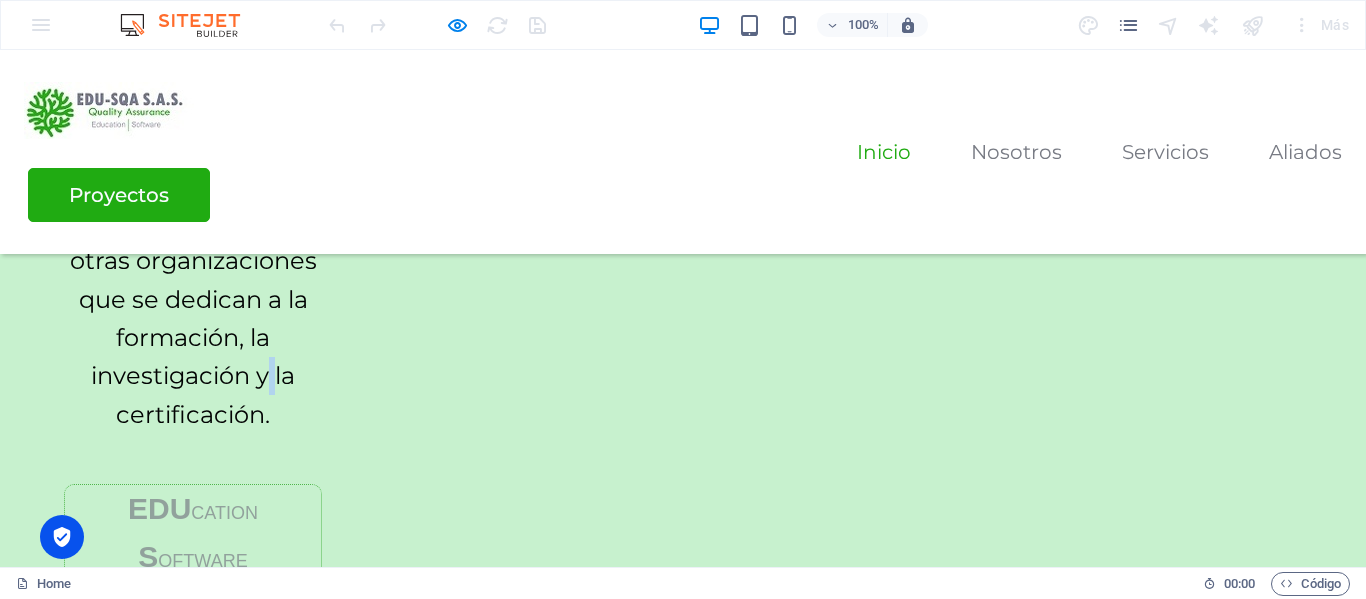 click on "formación, la investigación y la" at bounding box center [193, 356] 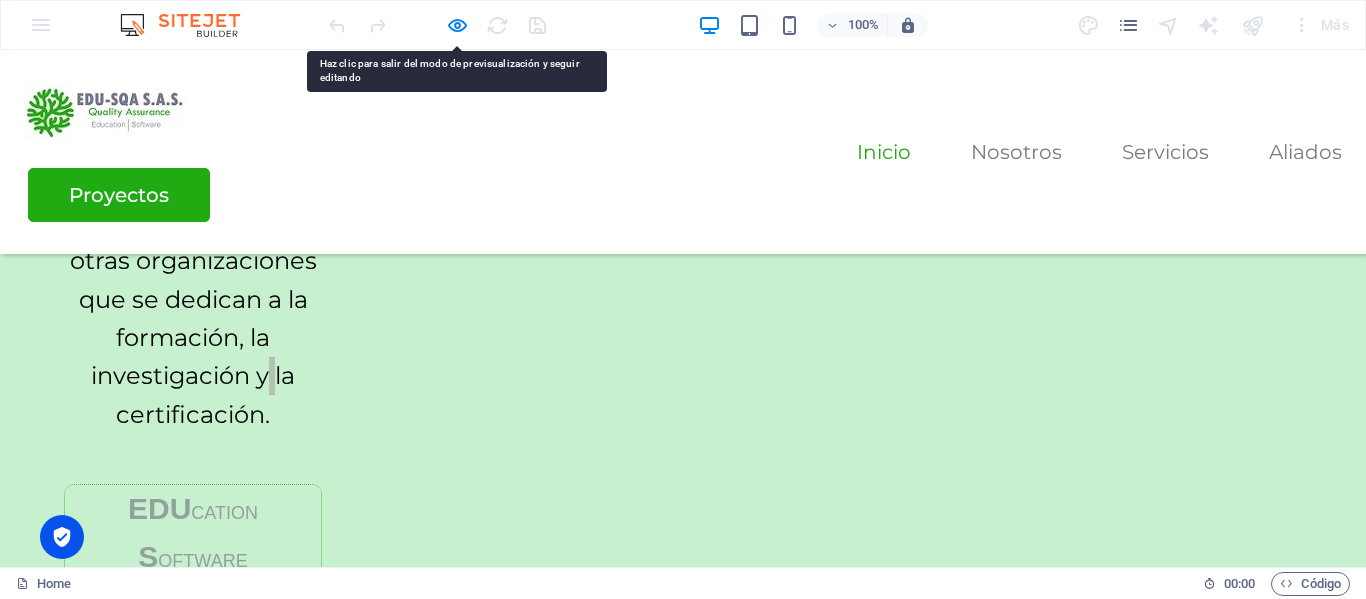 click at bounding box center [437, 25] 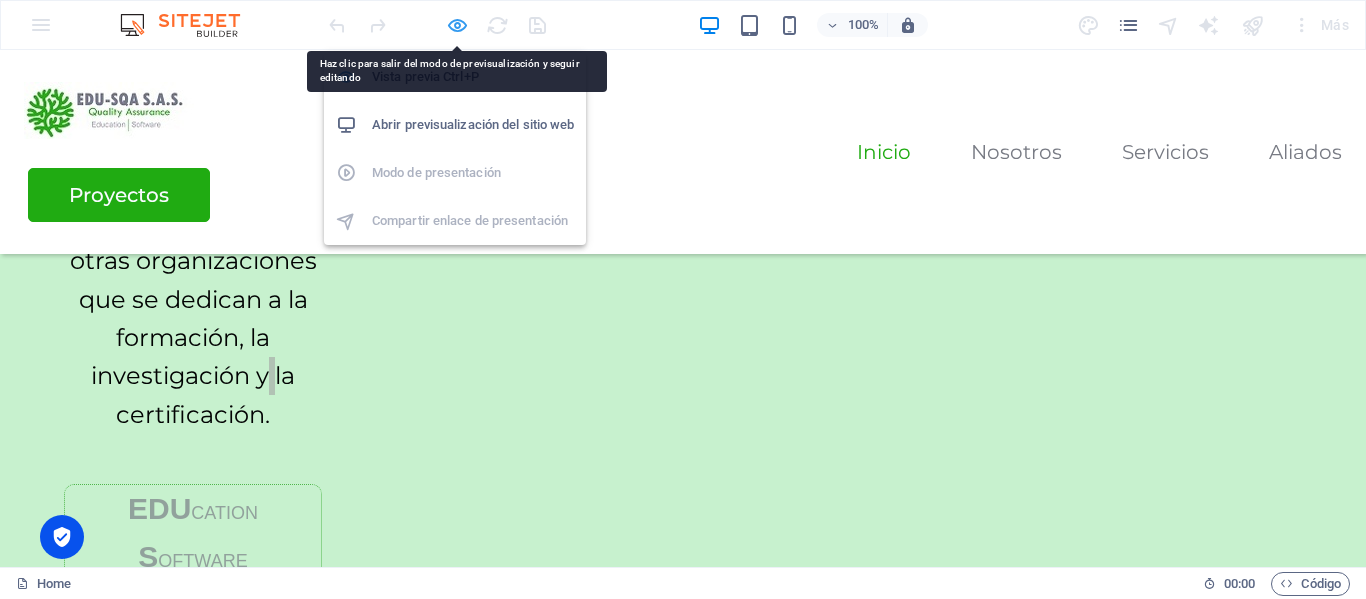 click at bounding box center [457, 25] 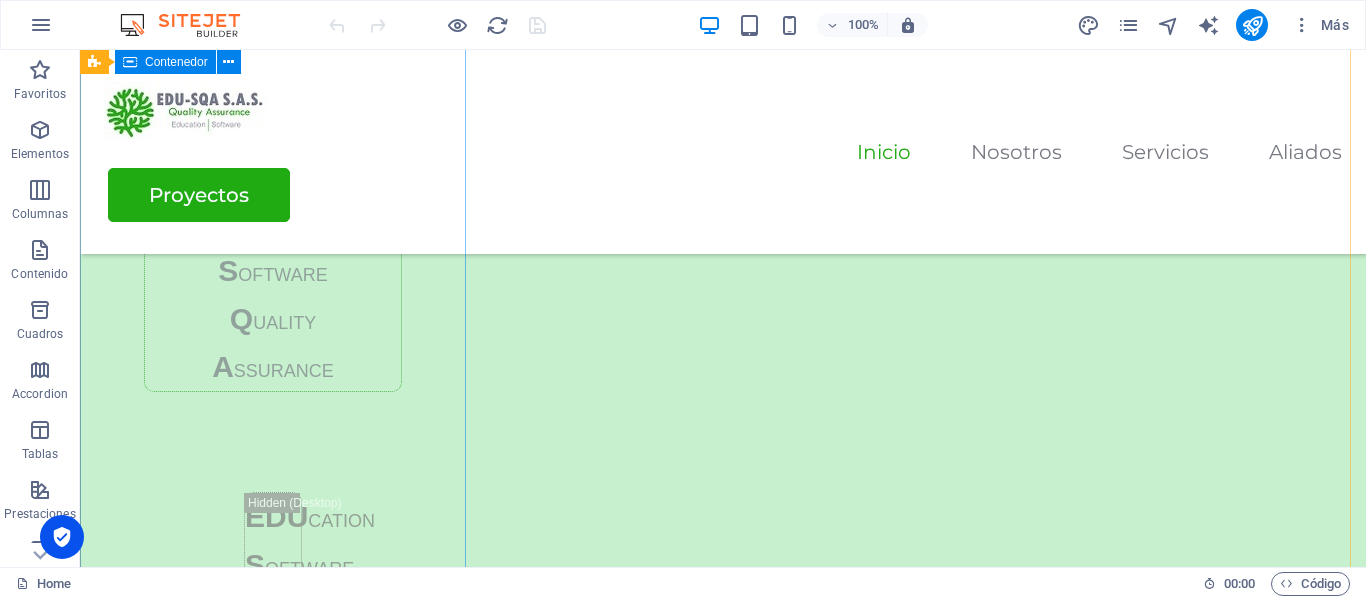scroll, scrollTop: 1007, scrollLeft: 0, axis: vertical 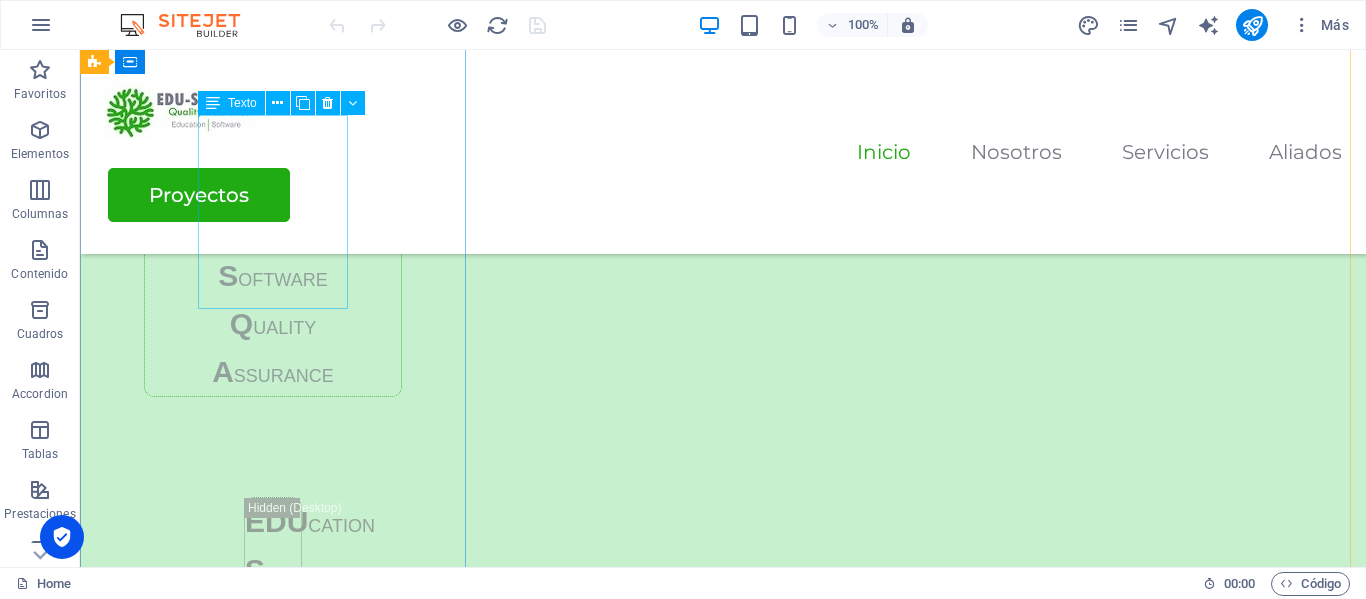 click on "EDU CATION  S OFTWARE Q UALITY A SSURANCE" at bounding box center (273, 300) 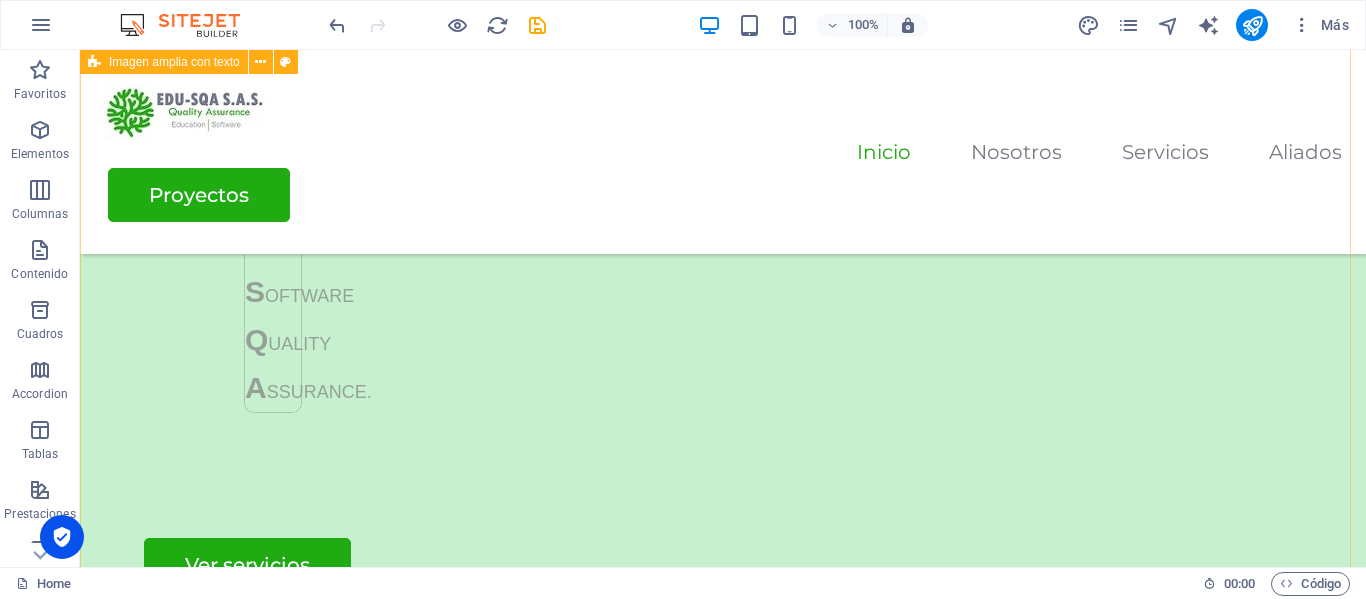scroll, scrollTop: 1154, scrollLeft: 0, axis: vertical 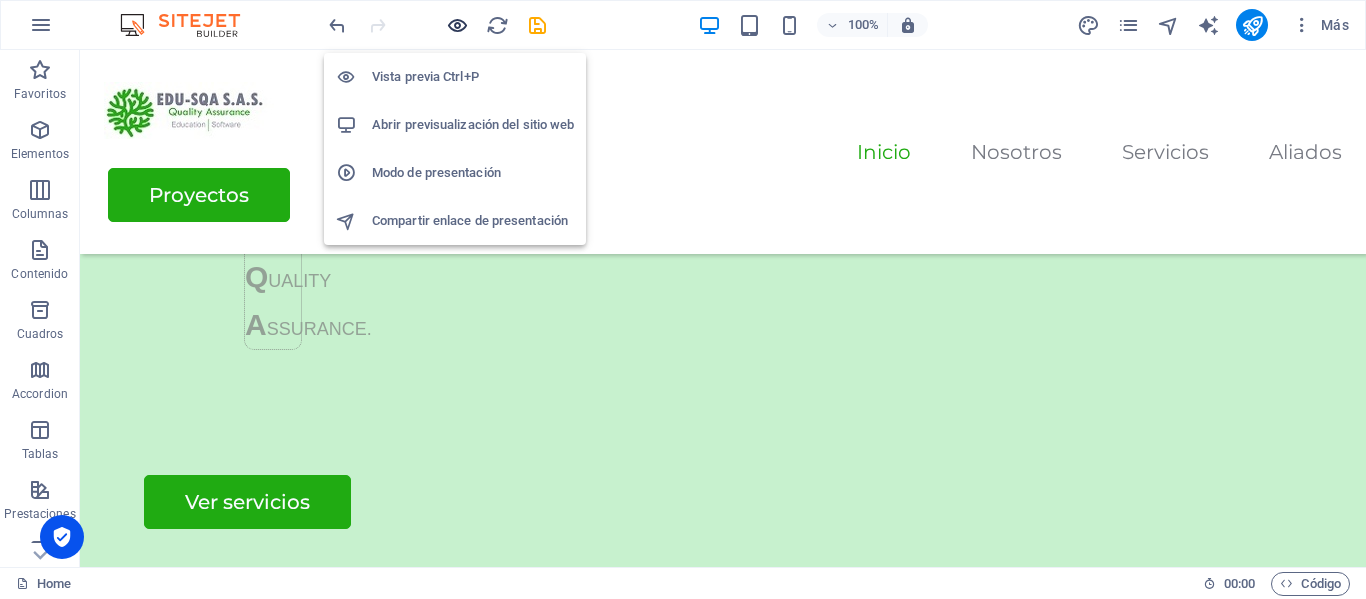 click at bounding box center (457, 25) 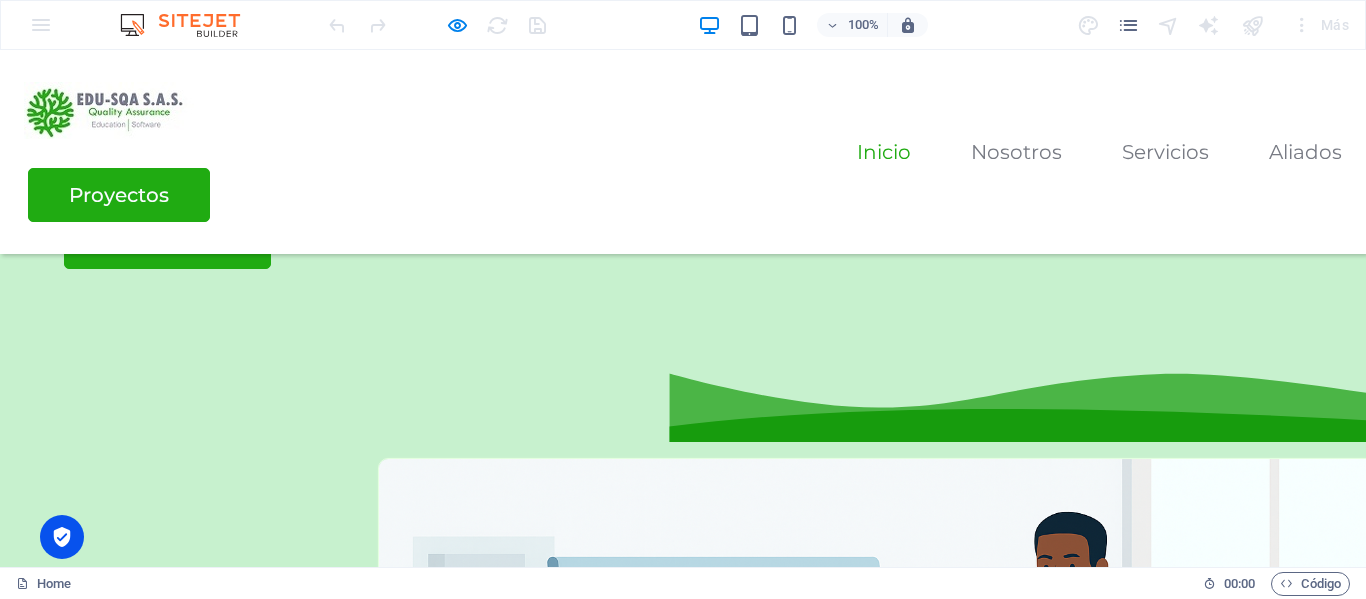 click 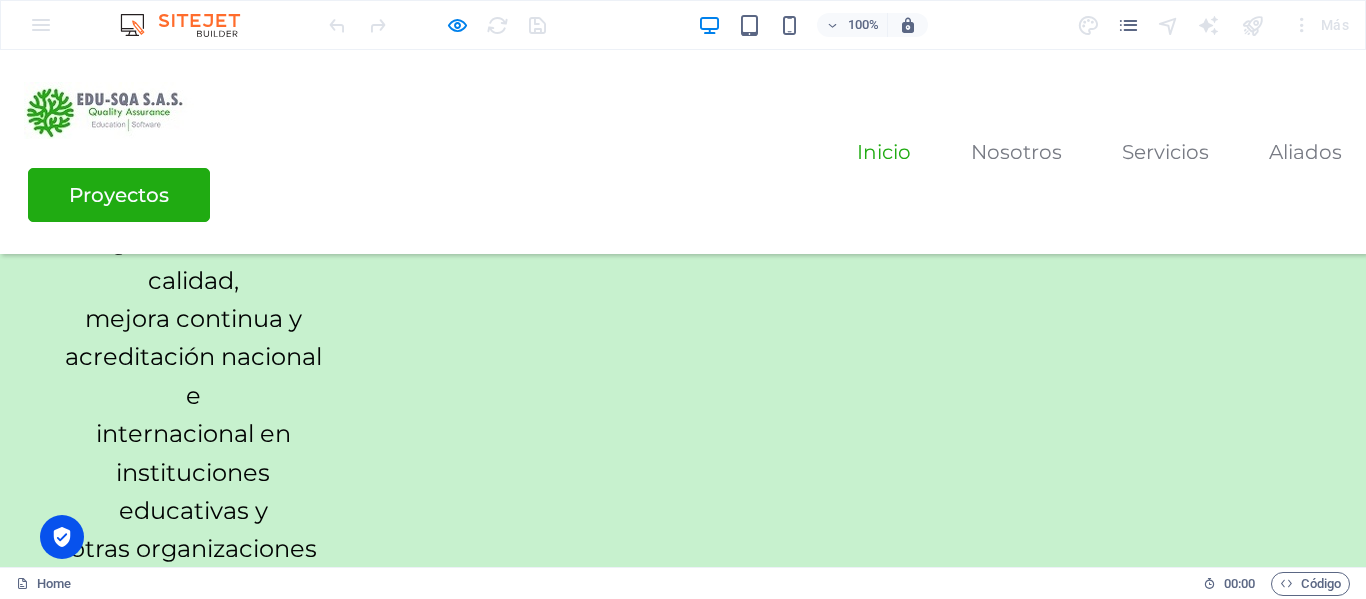 scroll, scrollTop: 434, scrollLeft: 0, axis: vertical 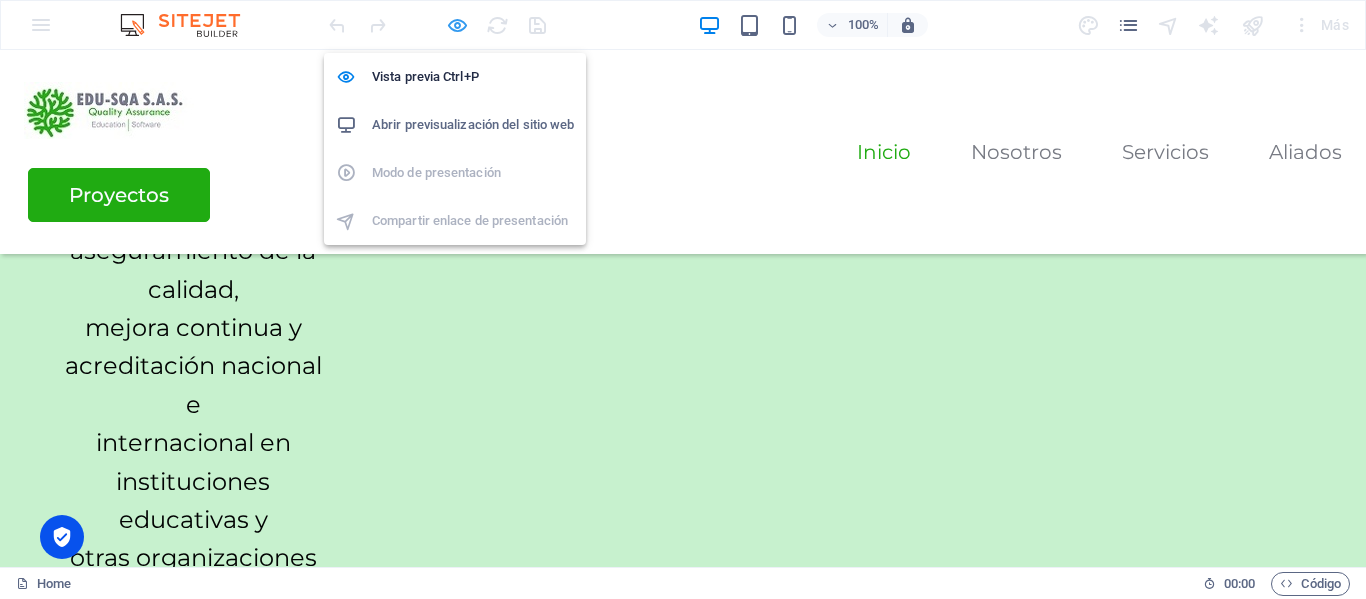 click at bounding box center (457, 25) 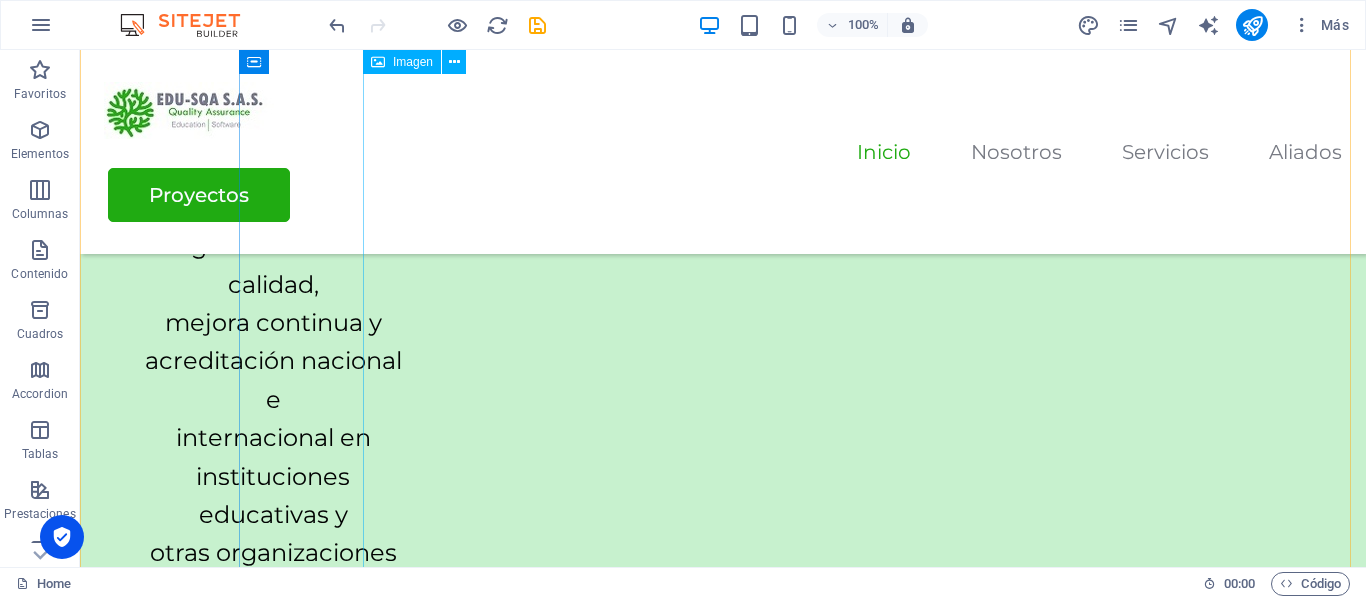 click at bounding box center [880, 1773] 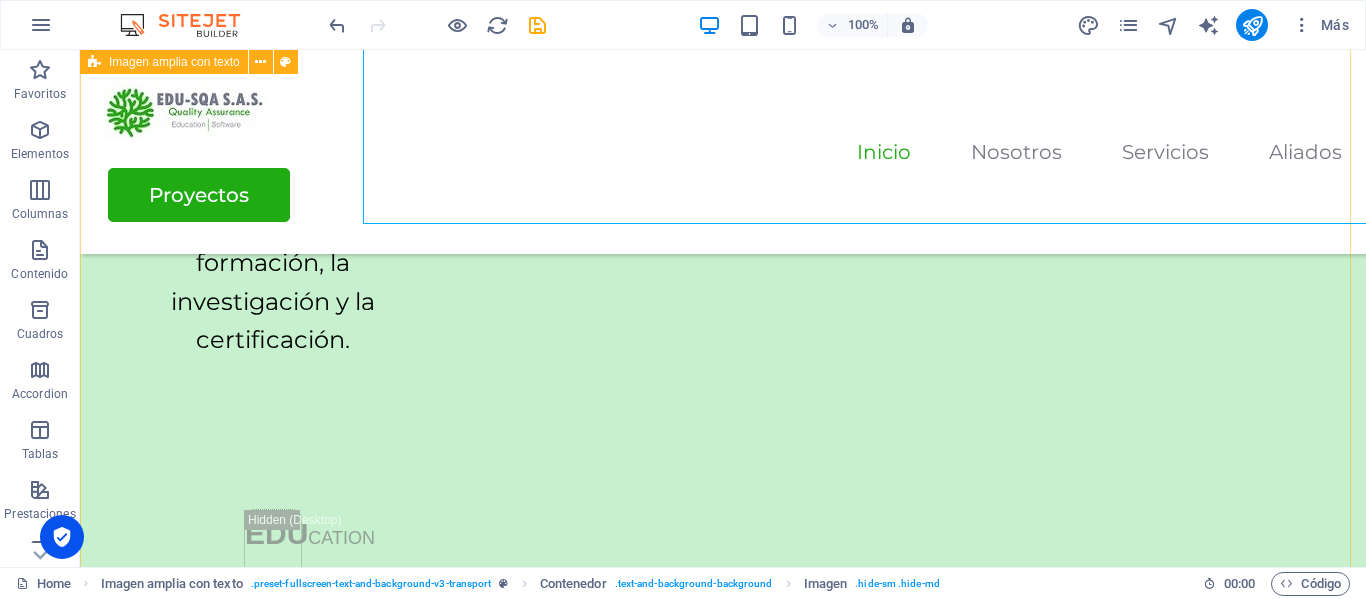 scroll, scrollTop: 669, scrollLeft: 0, axis: vertical 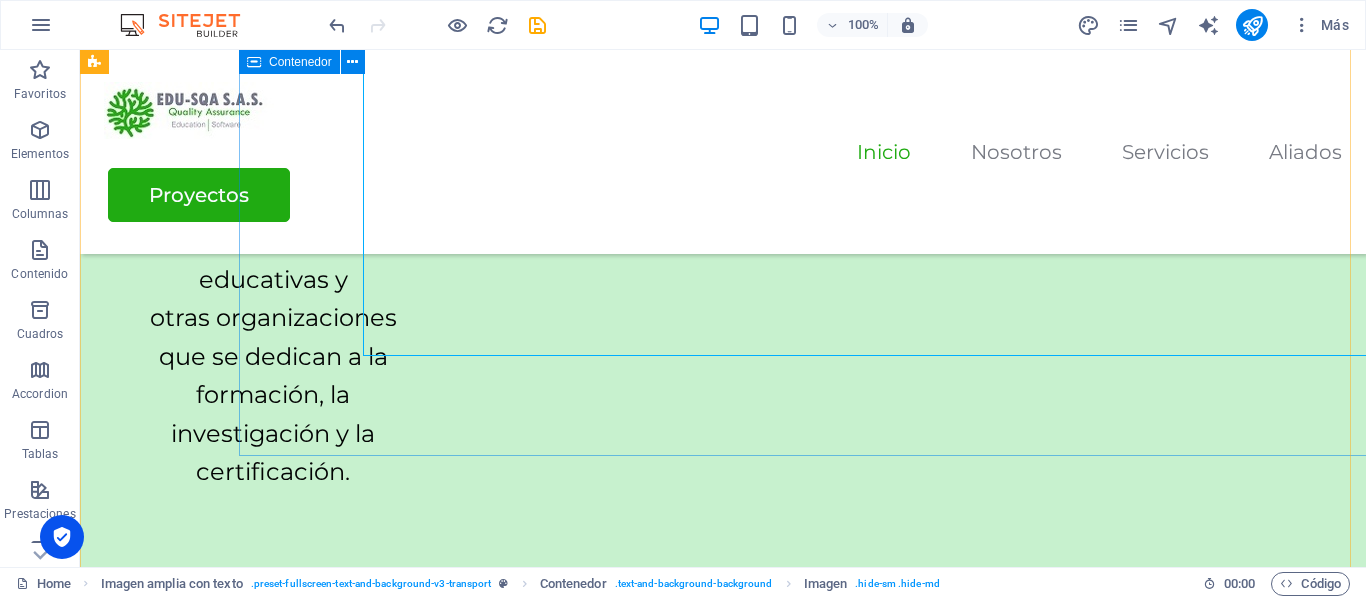 click at bounding box center (880, 1538) 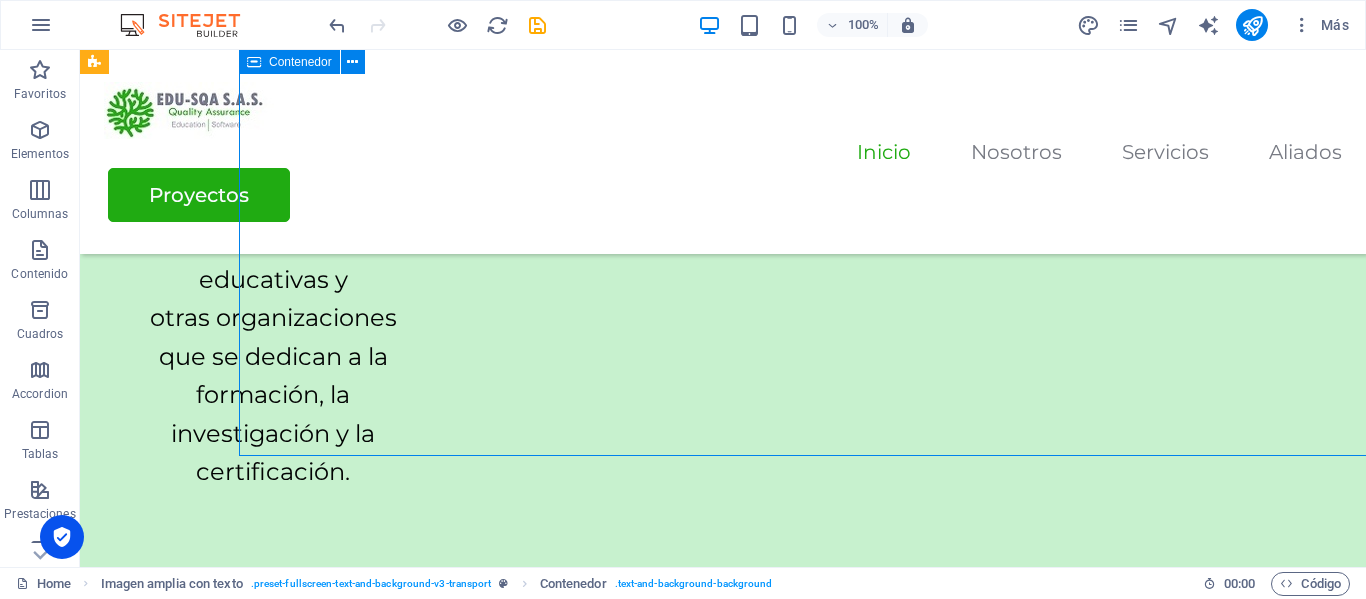 click at bounding box center [880, 1538] 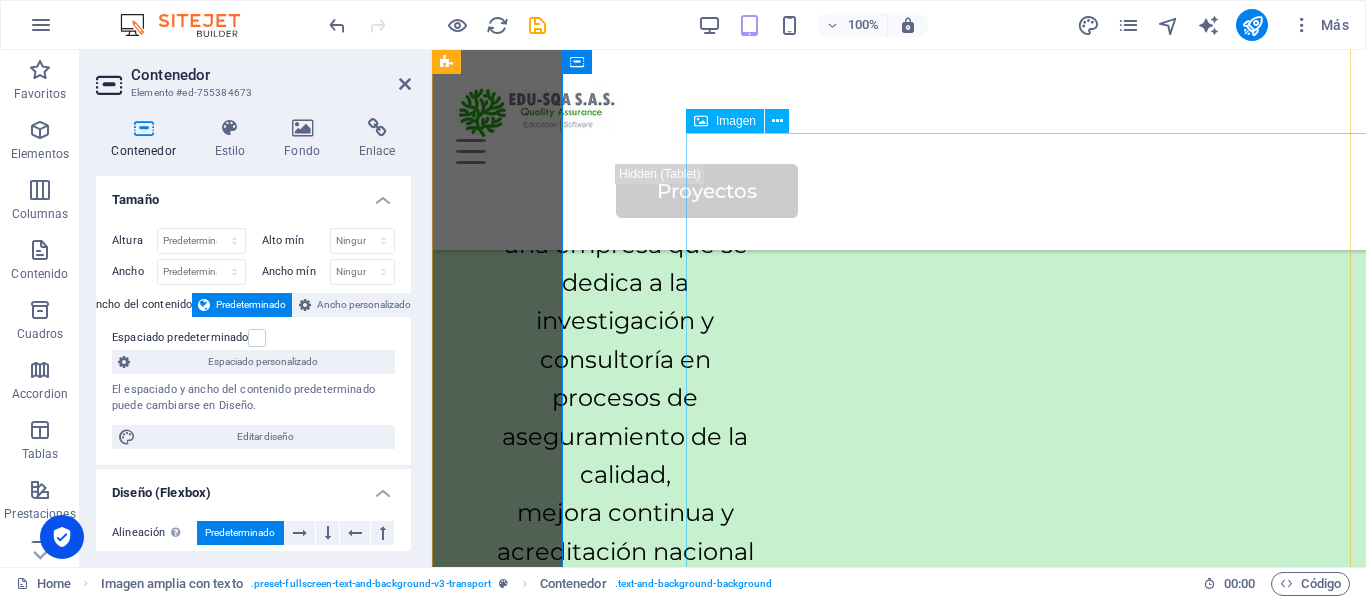 scroll, scrollTop: 213, scrollLeft: 0, axis: vertical 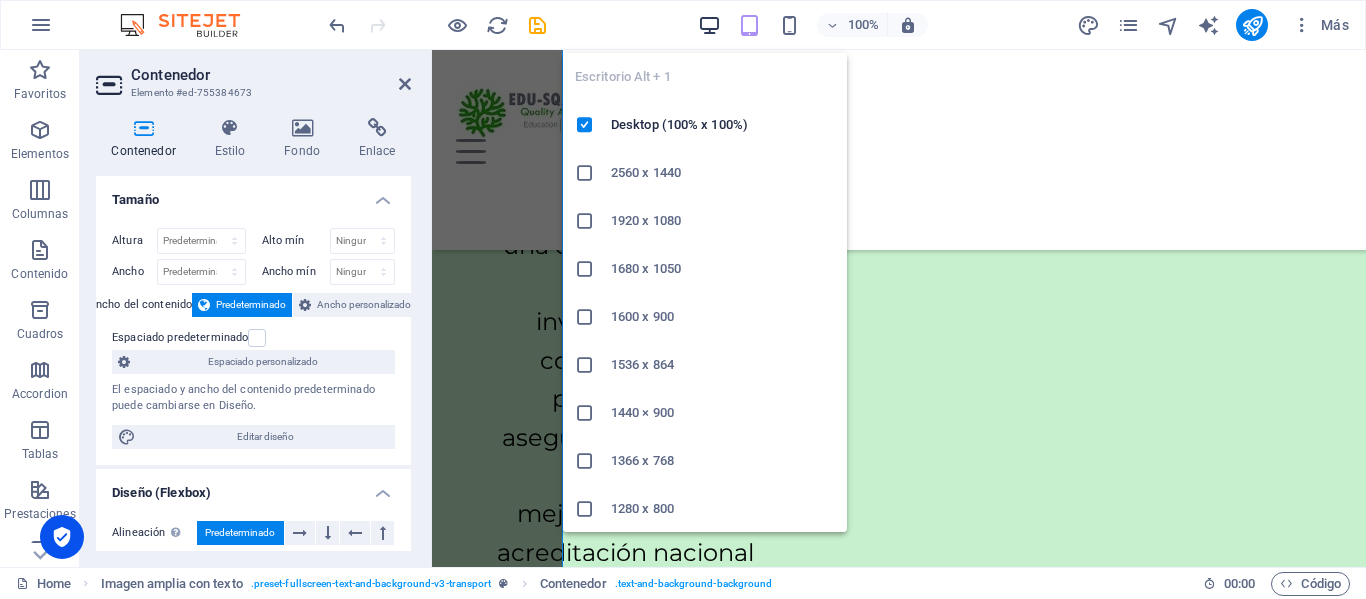 click at bounding box center (709, 25) 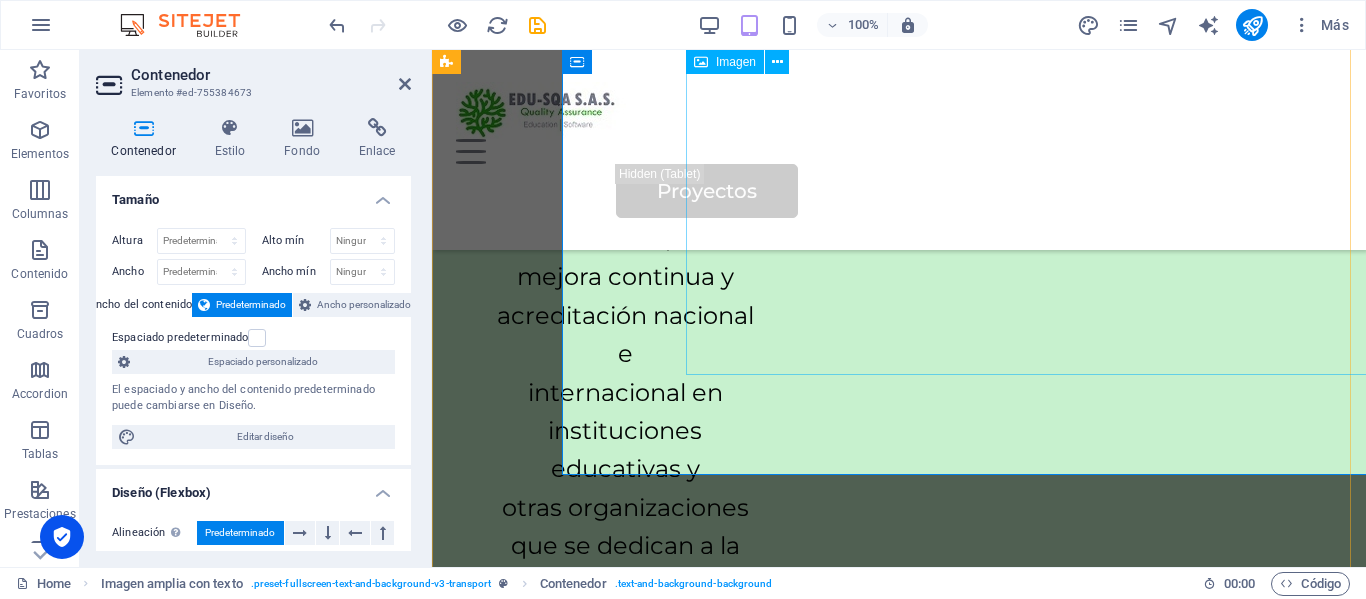 scroll, scrollTop: 411, scrollLeft: 0, axis: vertical 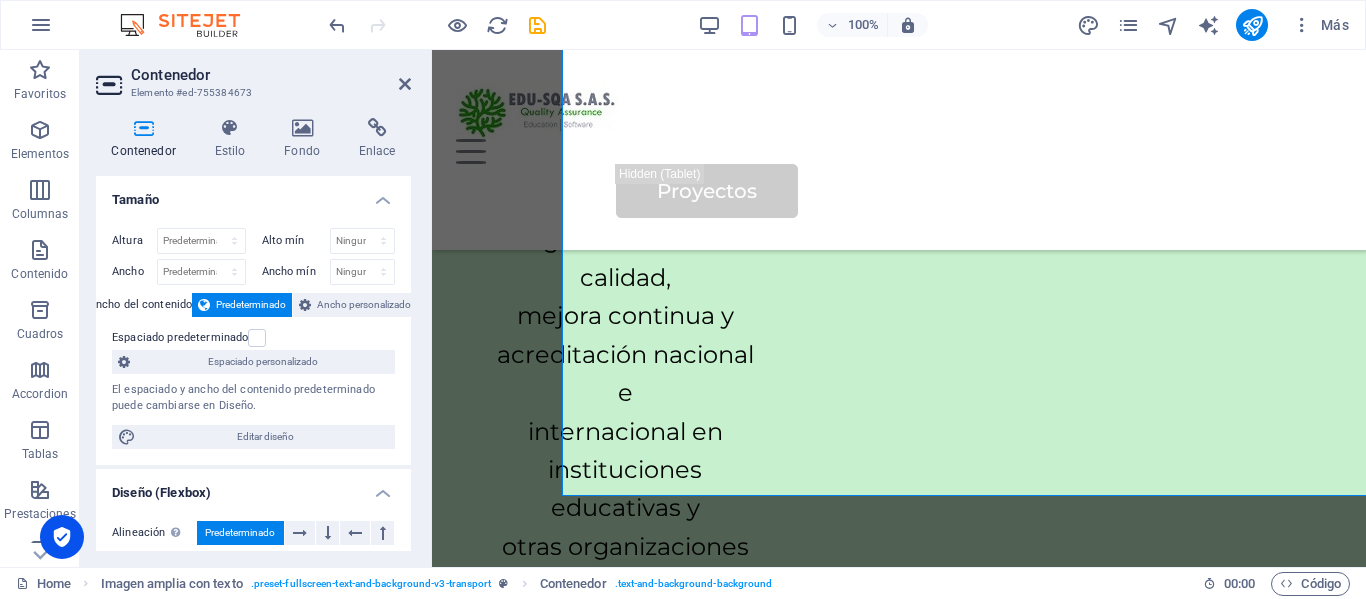 click on "Contenedor Elemento #ed-755384673" at bounding box center (253, 76) 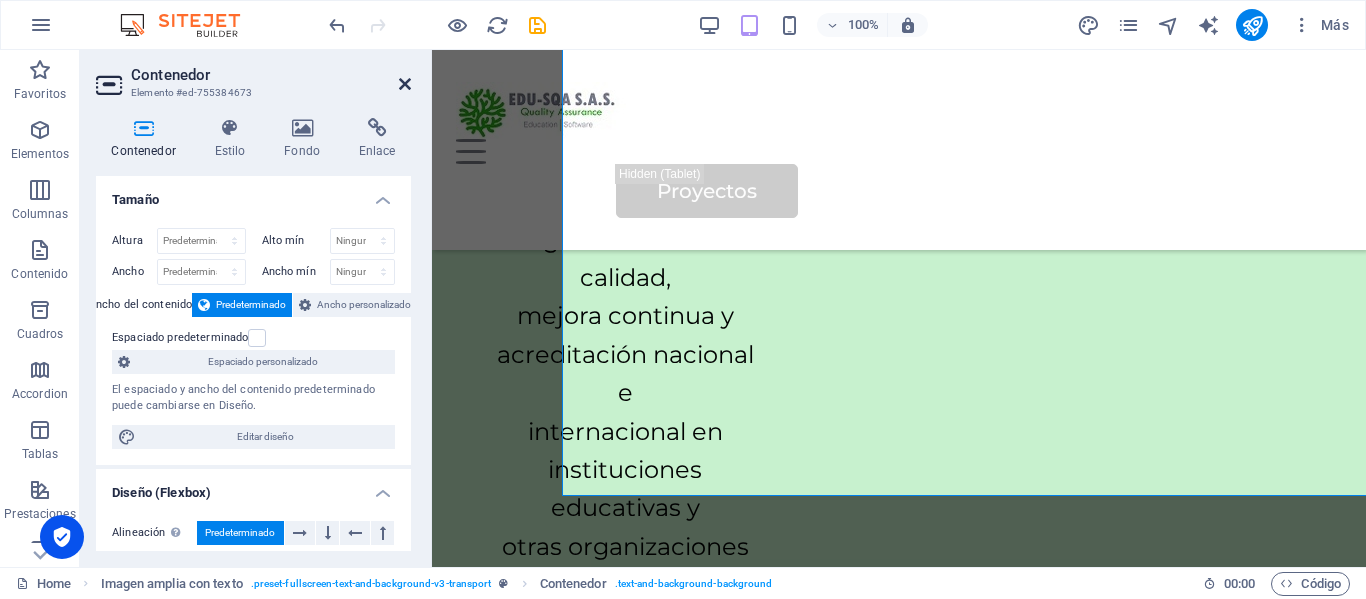 click at bounding box center (405, 84) 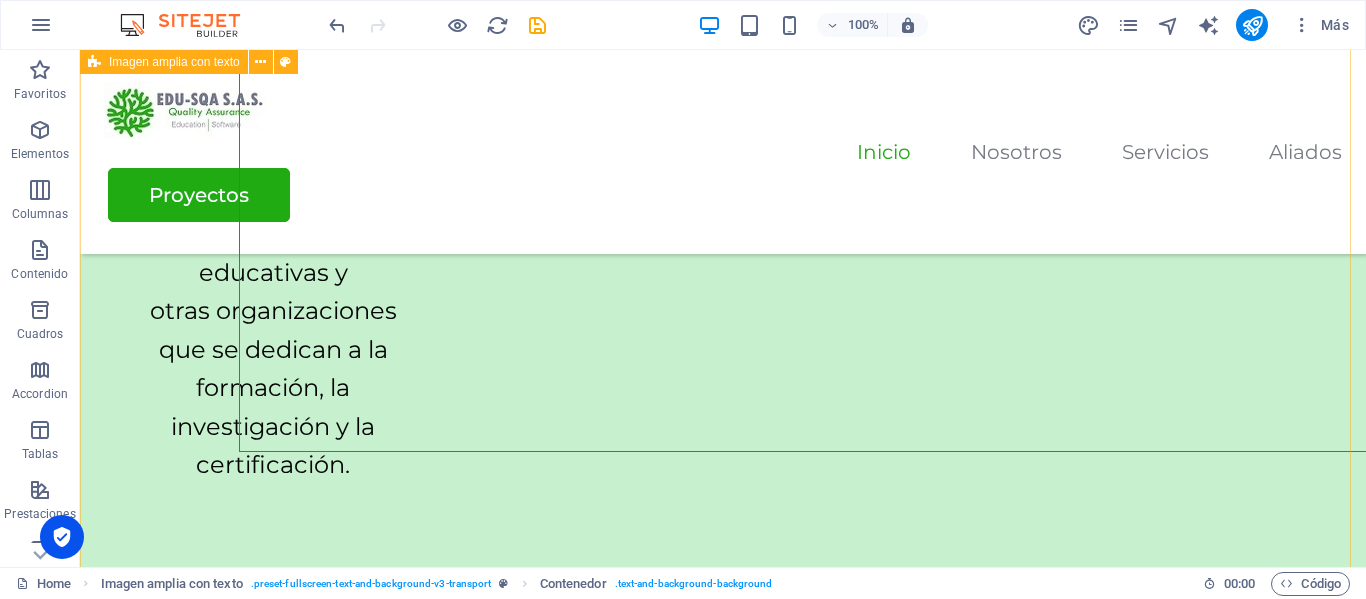scroll, scrollTop: 677, scrollLeft: 0, axis: vertical 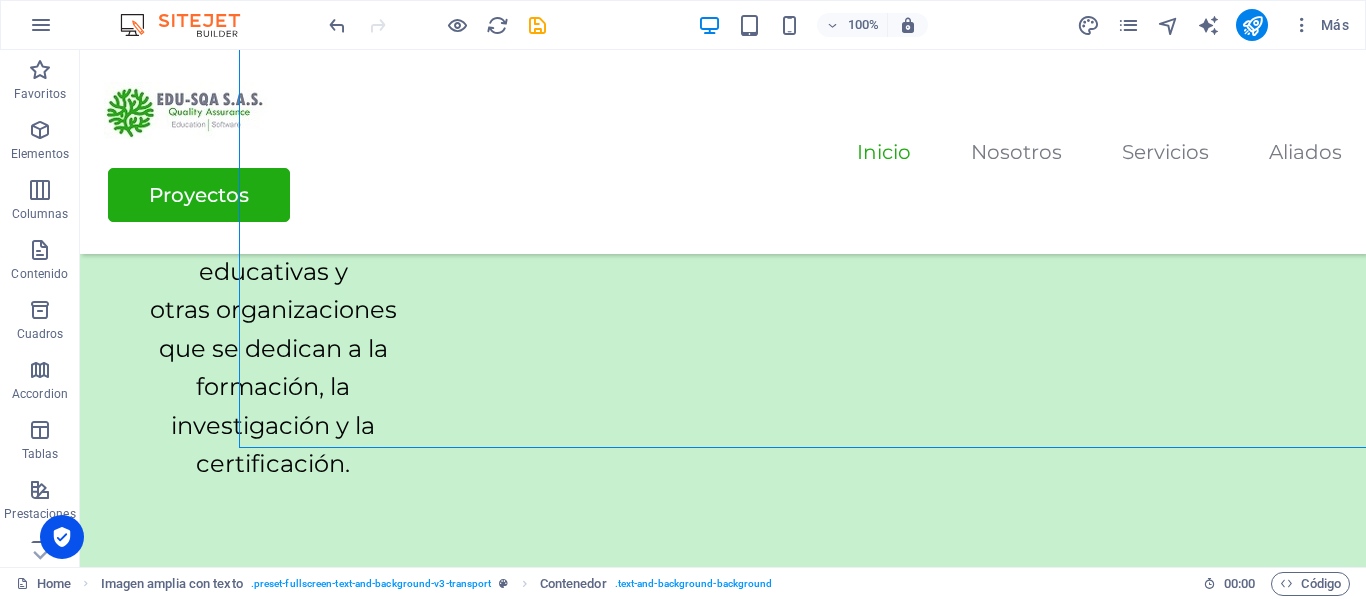 click on "100%" at bounding box center [812, 25] 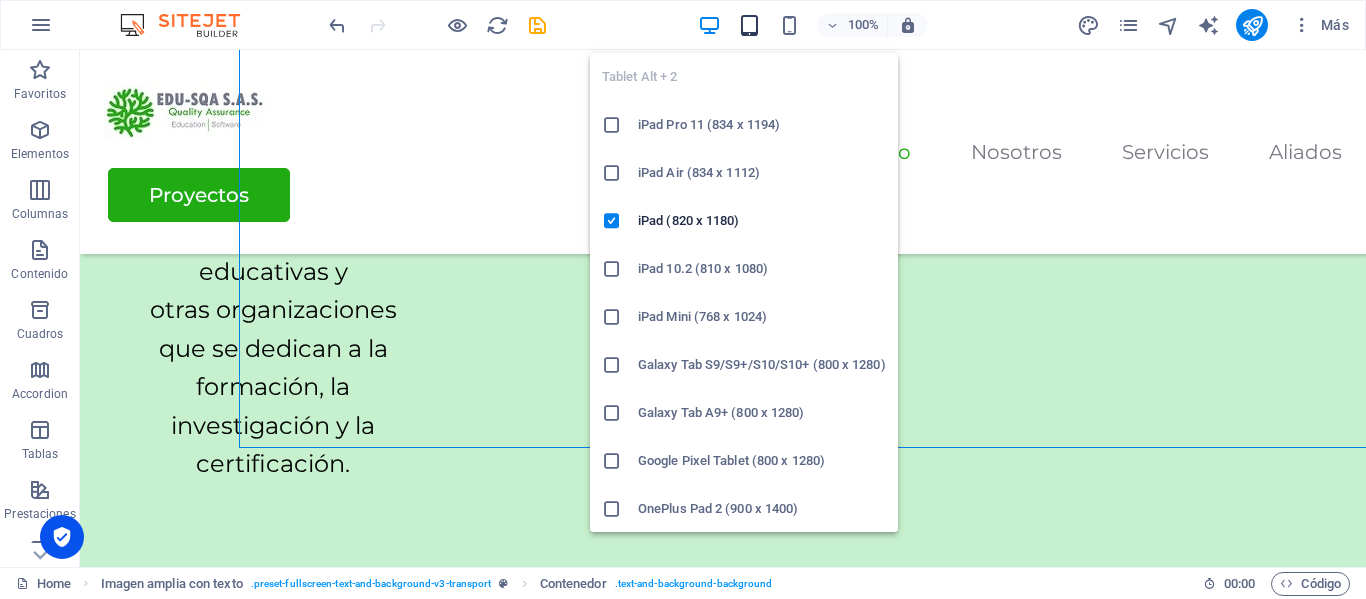click at bounding box center [749, 25] 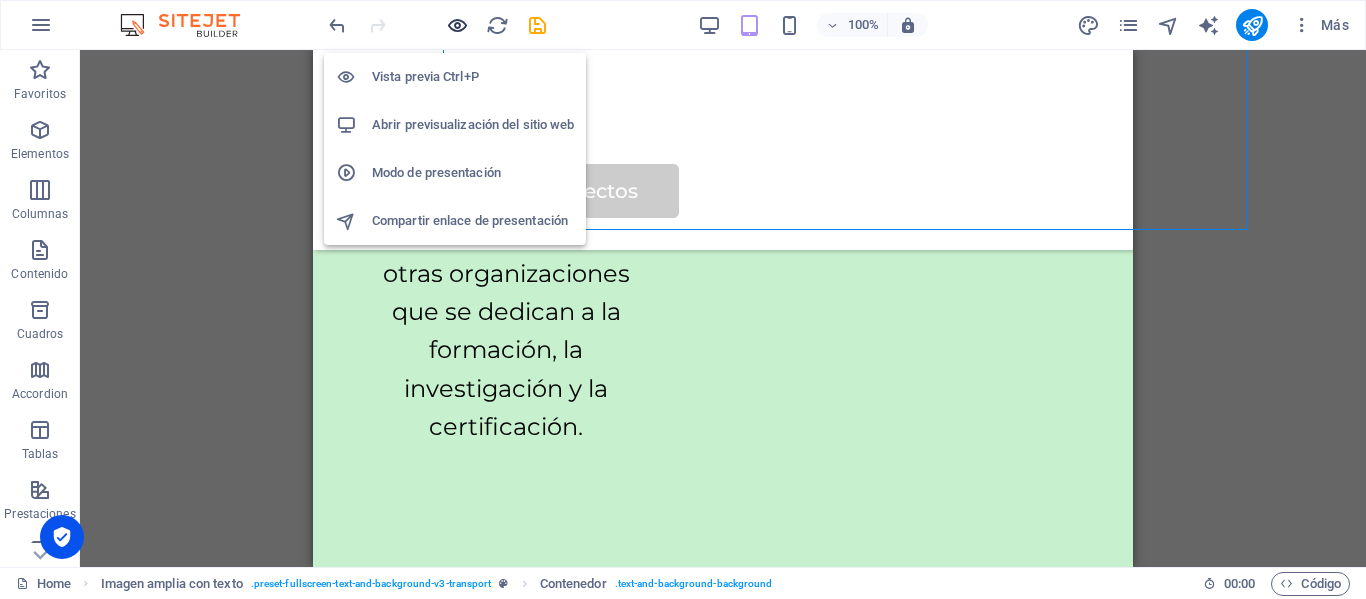 click at bounding box center (457, 25) 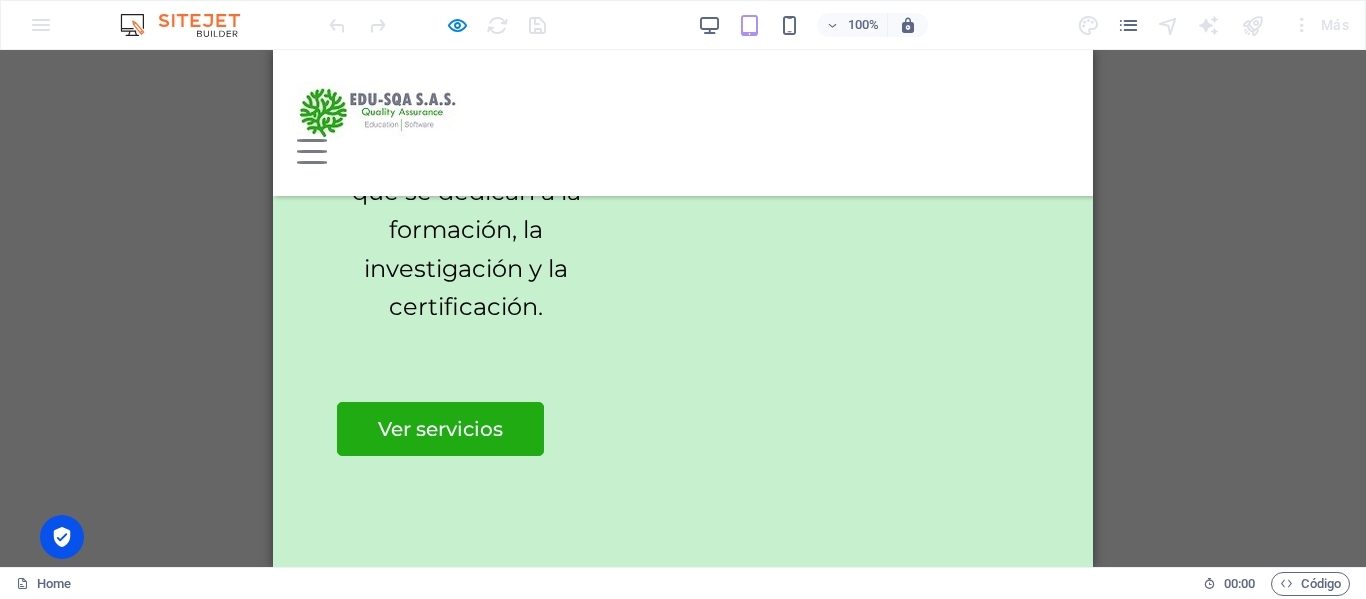 scroll, scrollTop: 801, scrollLeft: 0, axis: vertical 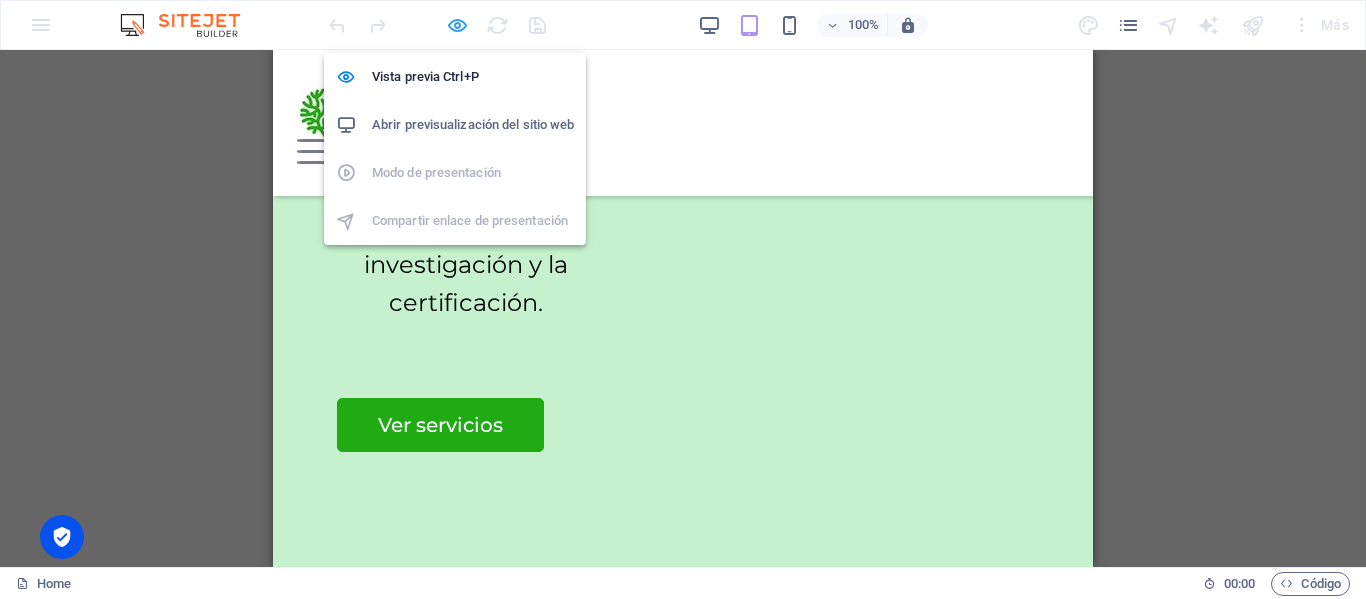 click at bounding box center (457, 25) 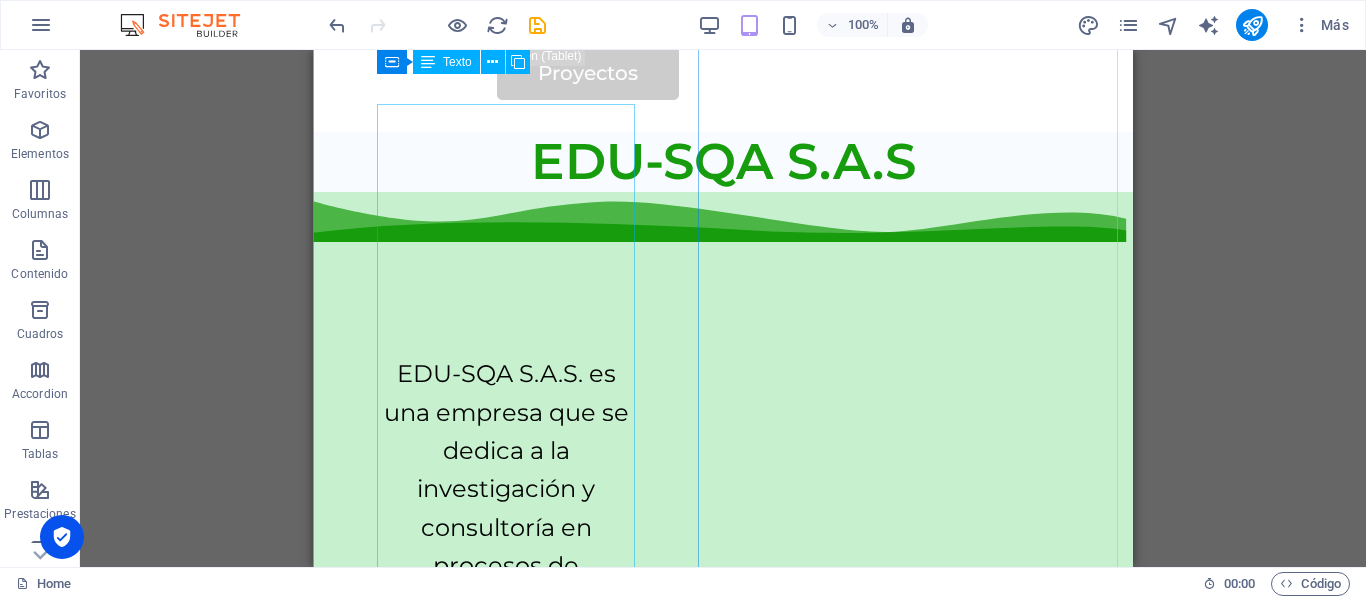 scroll, scrollTop: 95, scrollLeft: 0, axis: vertical 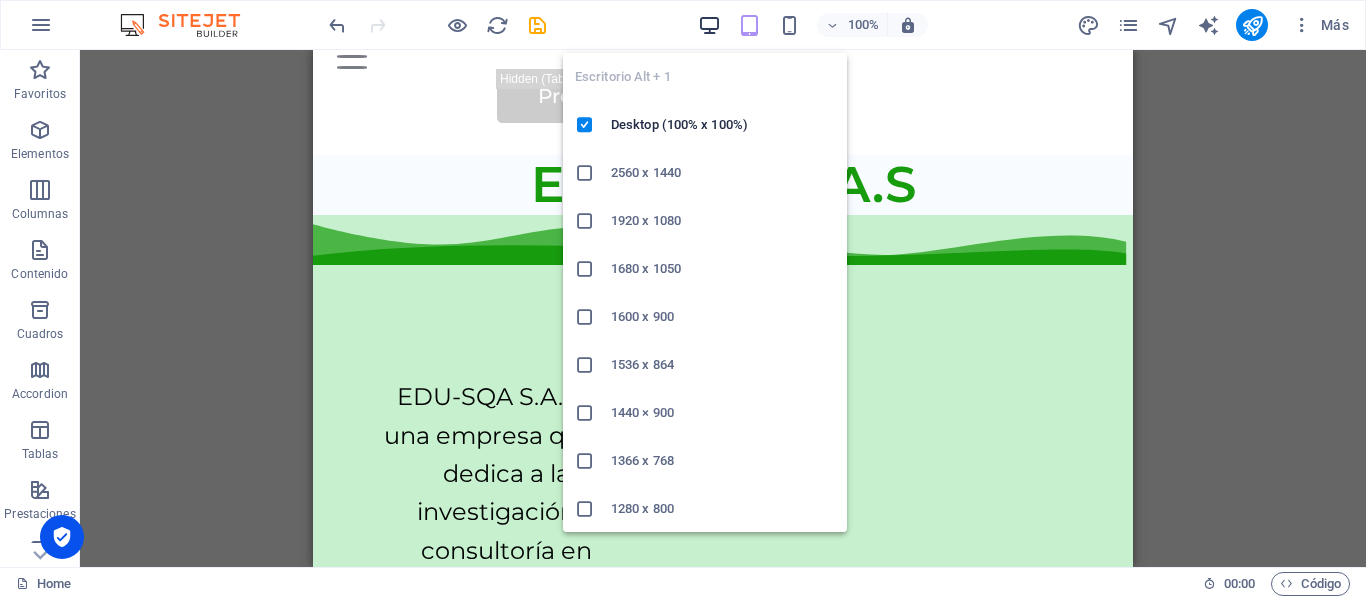 click at bounding box center (709, 25) 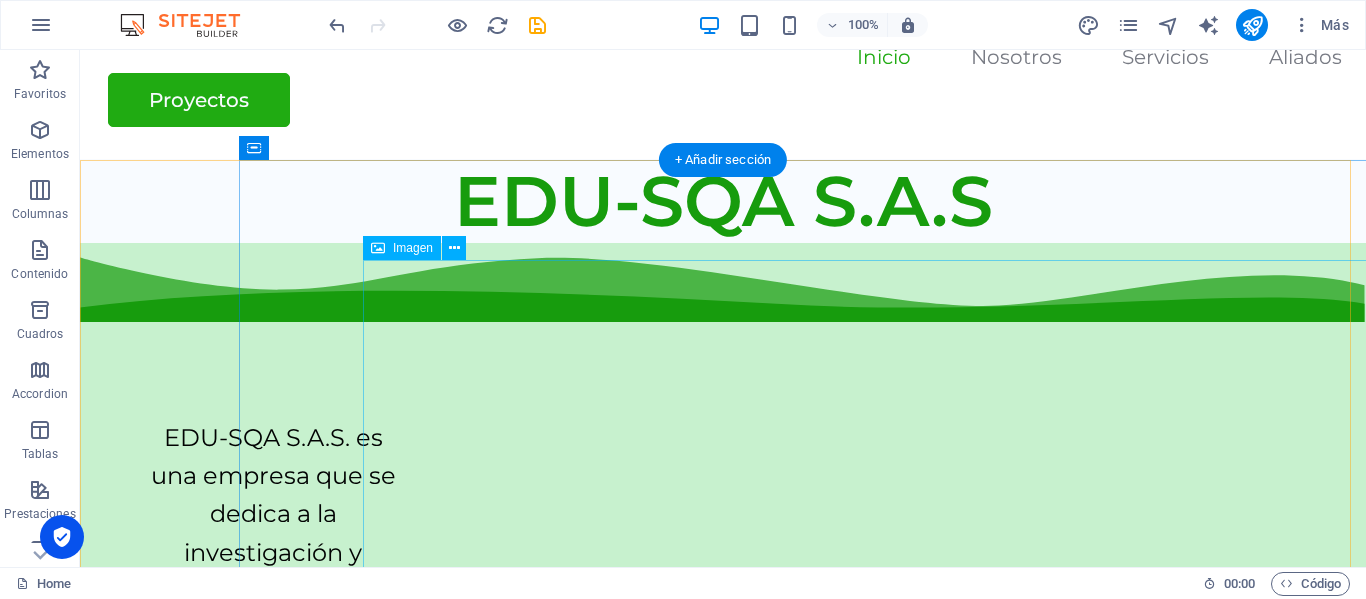 click at bounding box center [880, 2195] 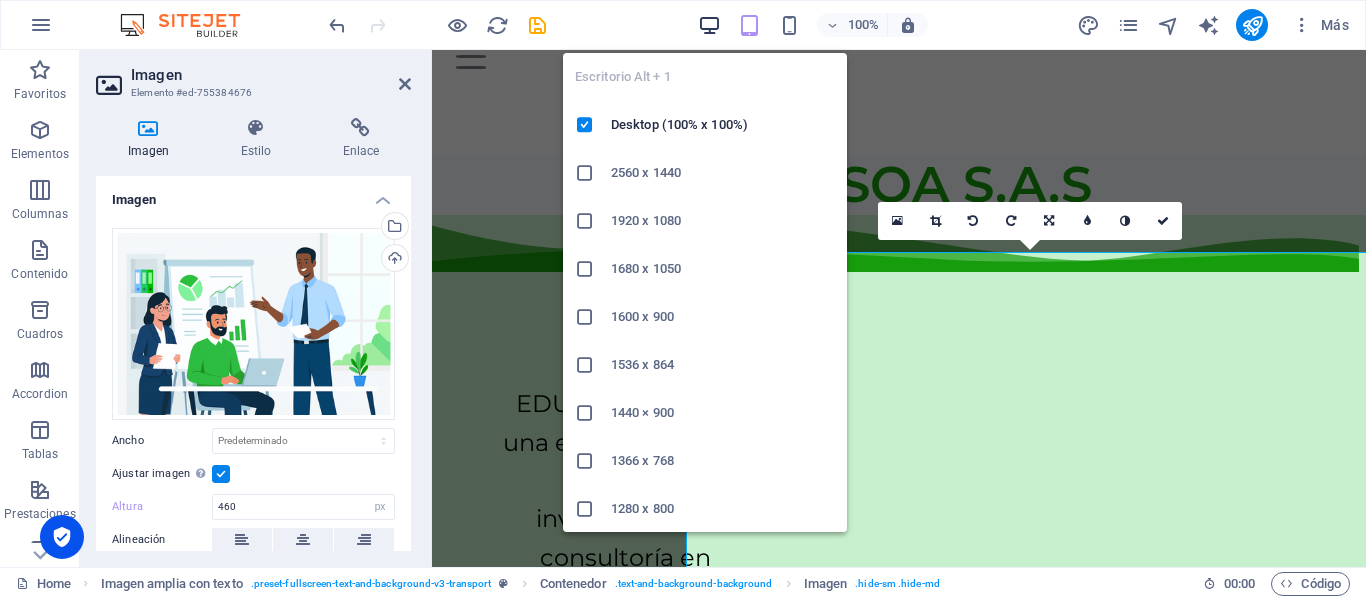 click at bounding box center (709, 25) 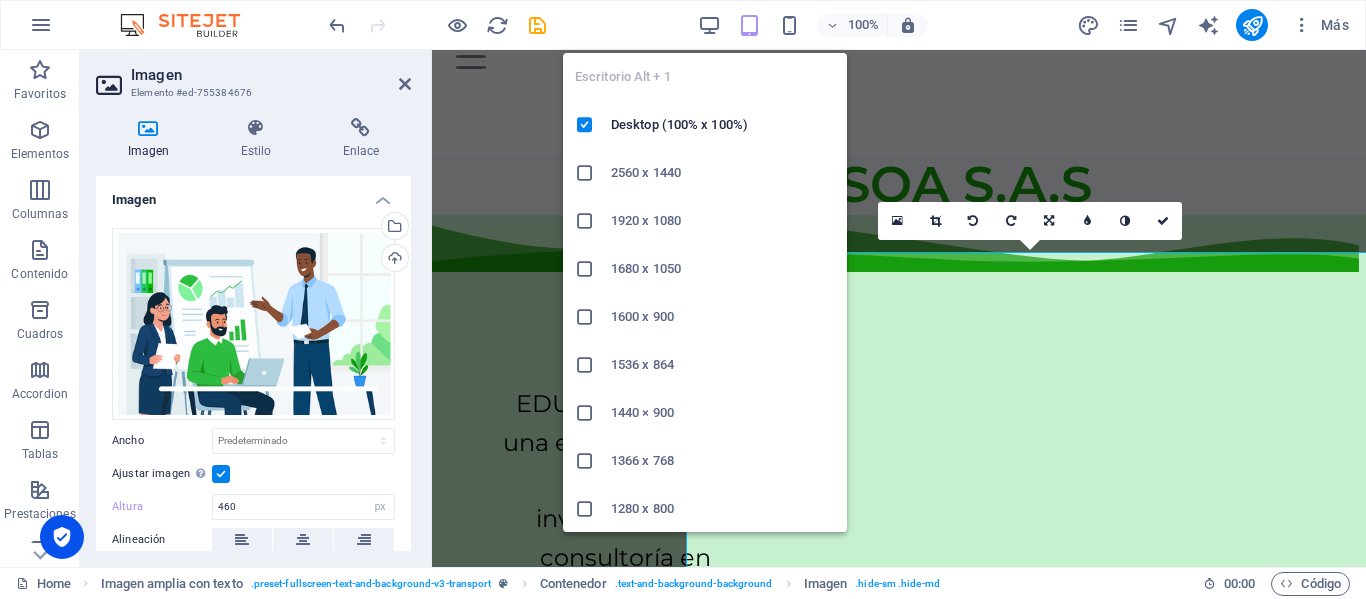 click on "2560 x 1440" at bounding box center [705, 173] 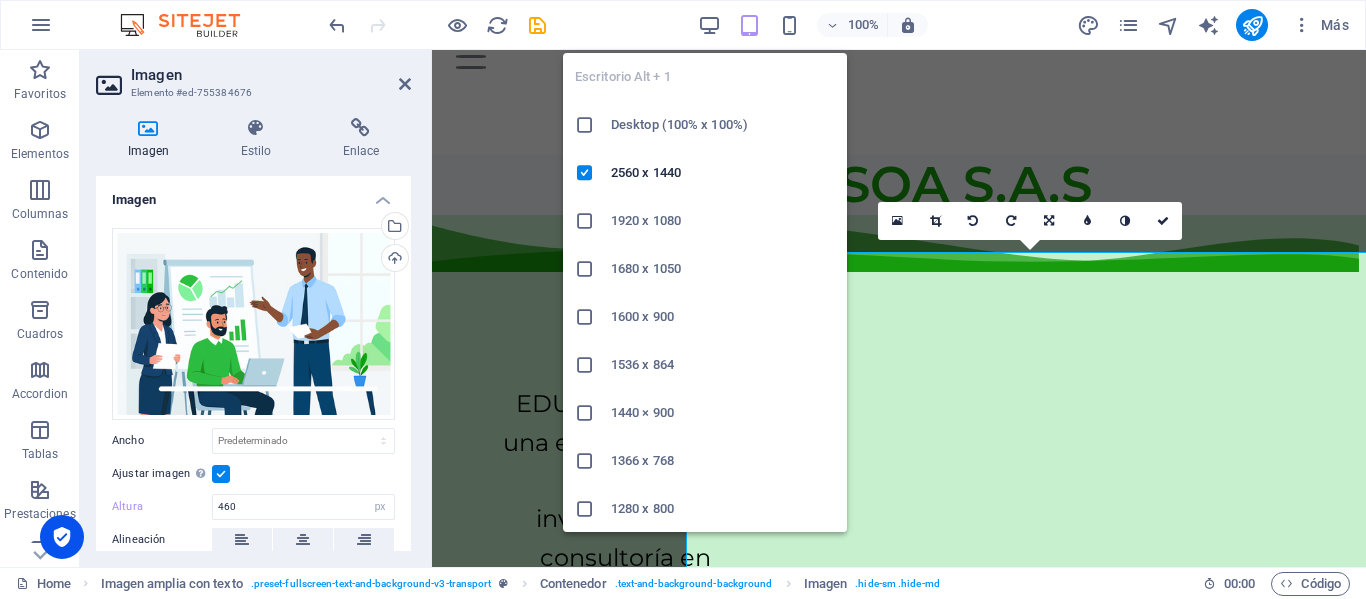 click on "Desktop (100% x 100%)" at bounding box center [723, 125] 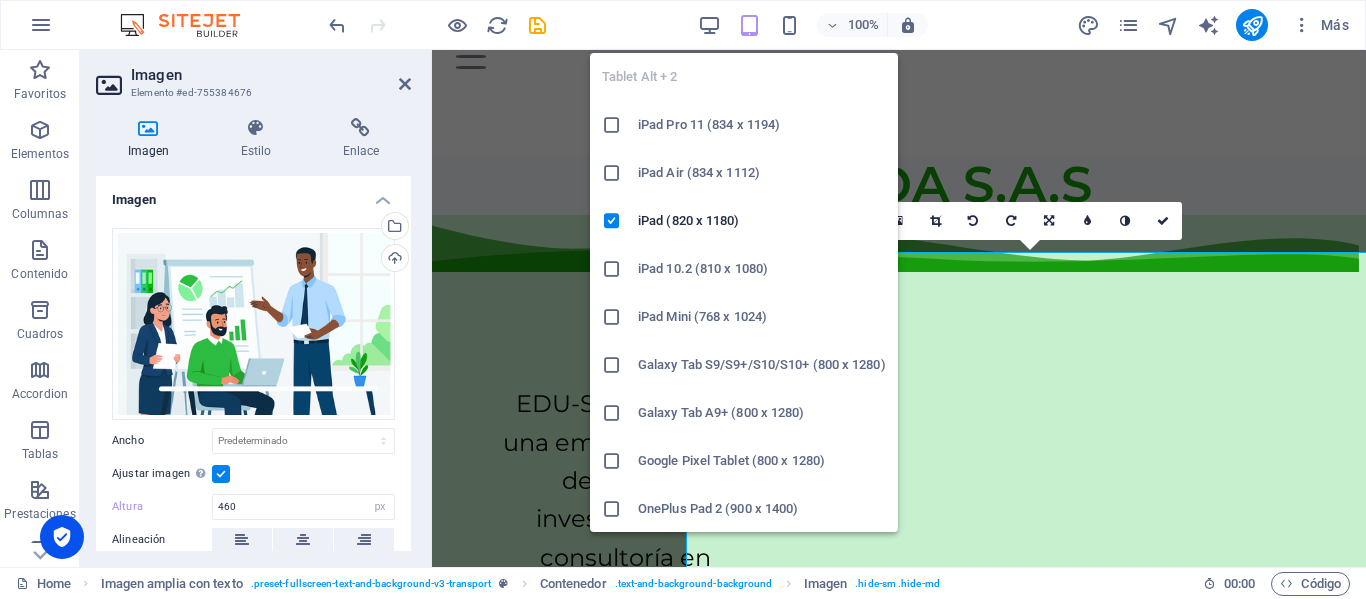 click at bounding box center (749, 25) 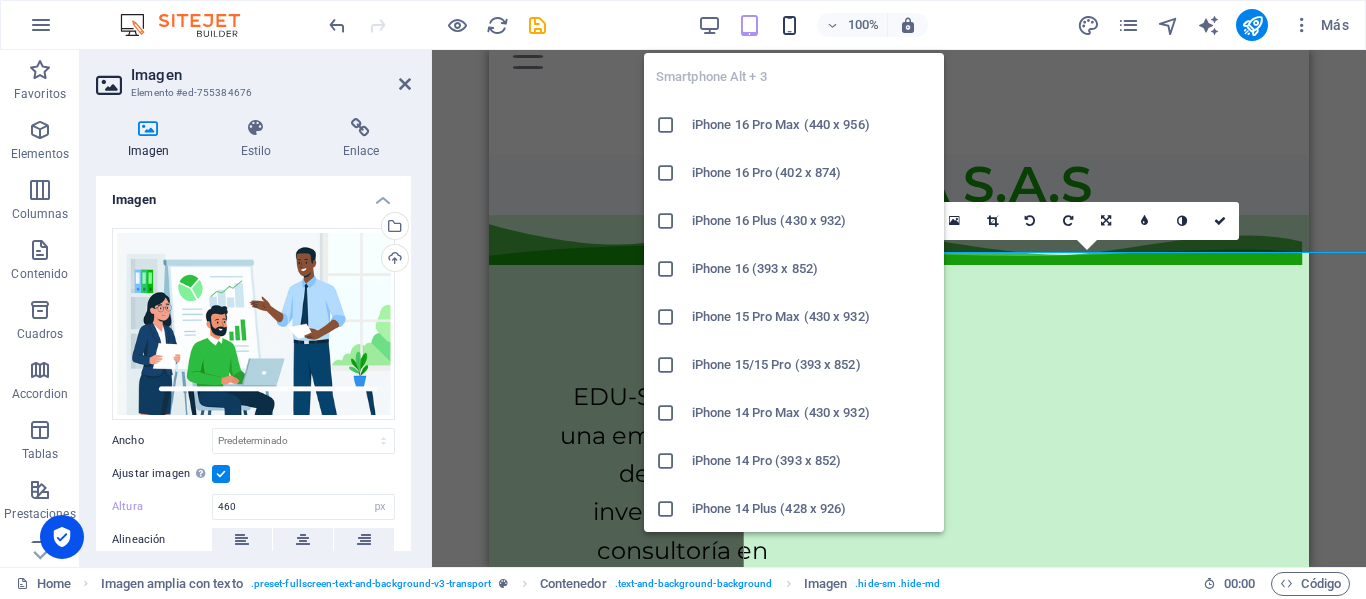 click at bounding box center [789, 25] 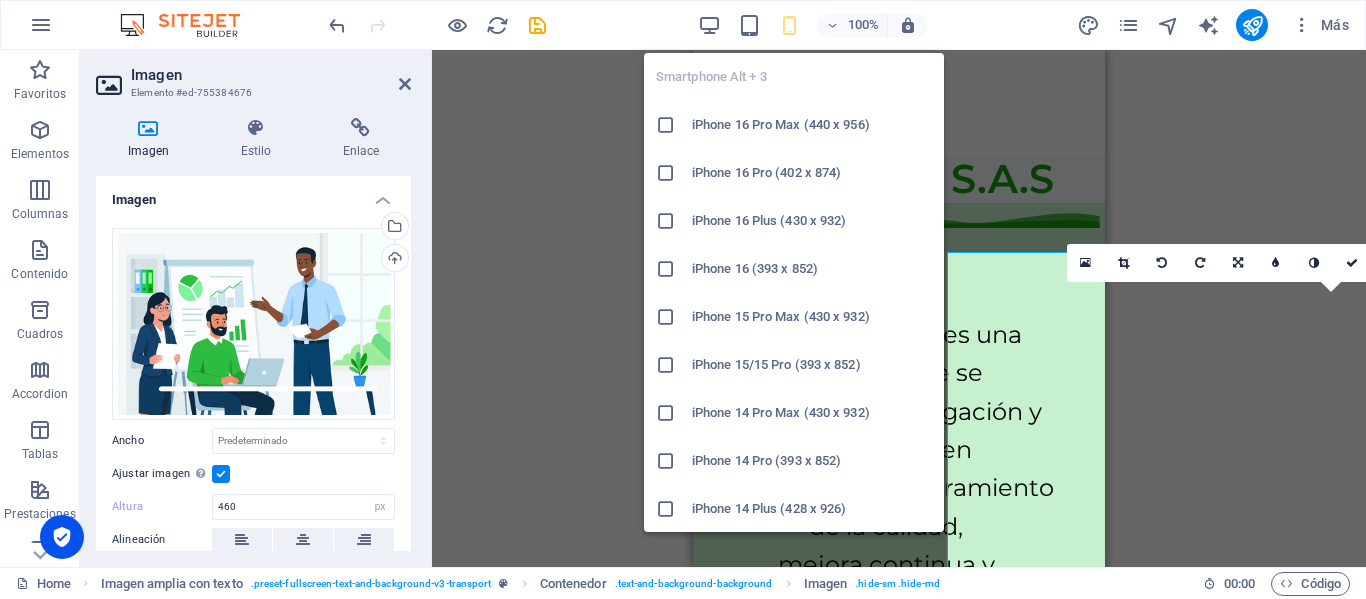 type on "370" 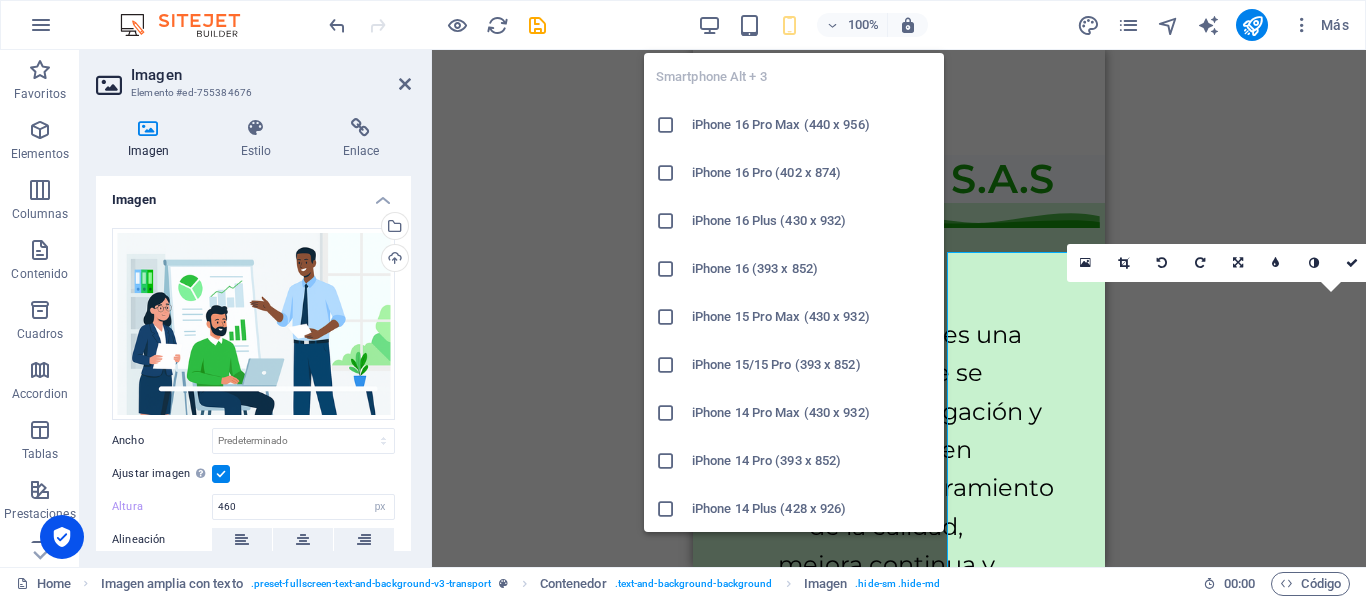type on "25" 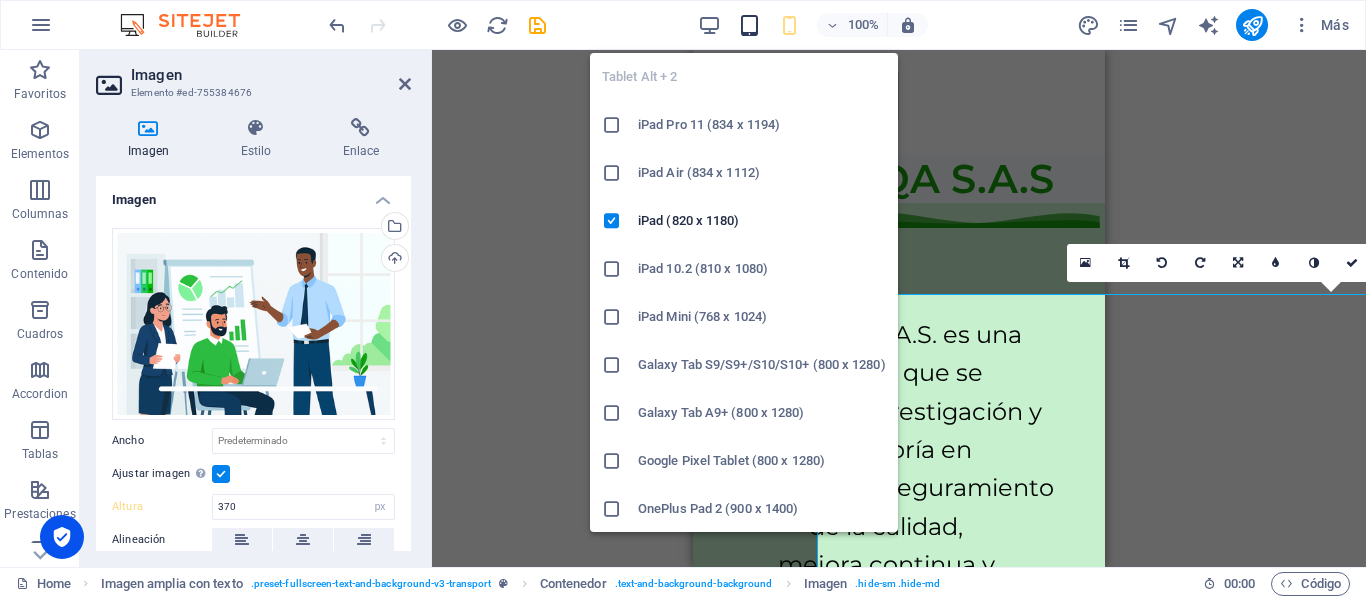 click at bounding box center [749, 25] 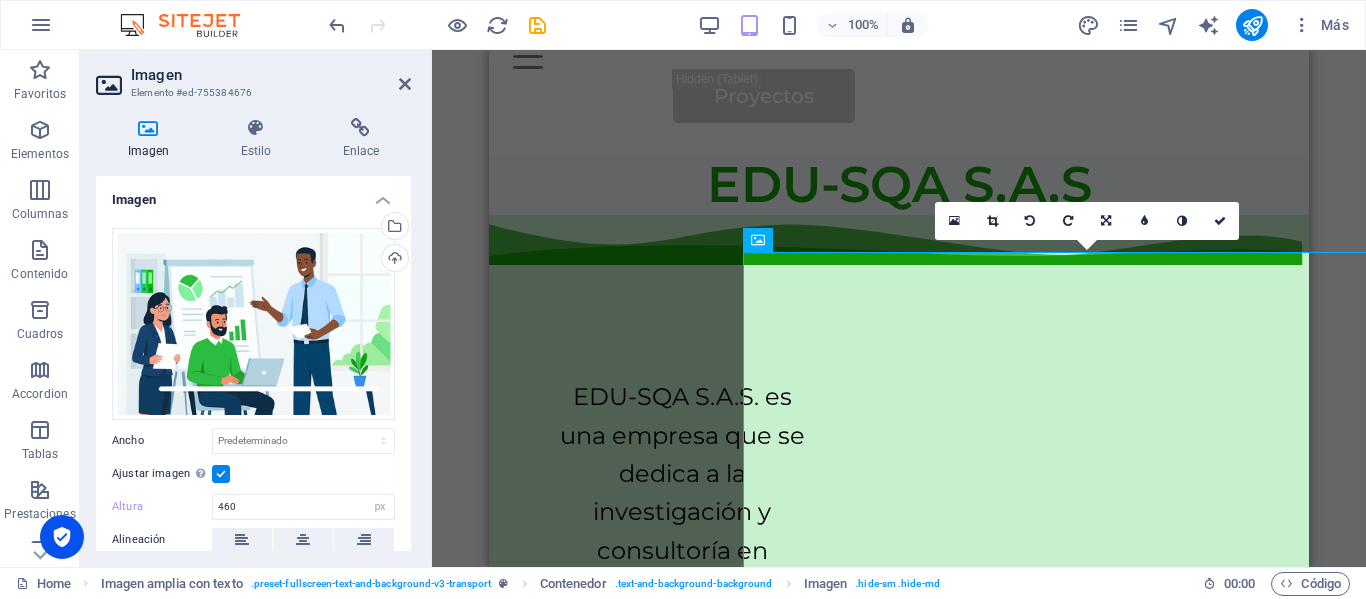 click on "100%" at bounding box center [812, 25] 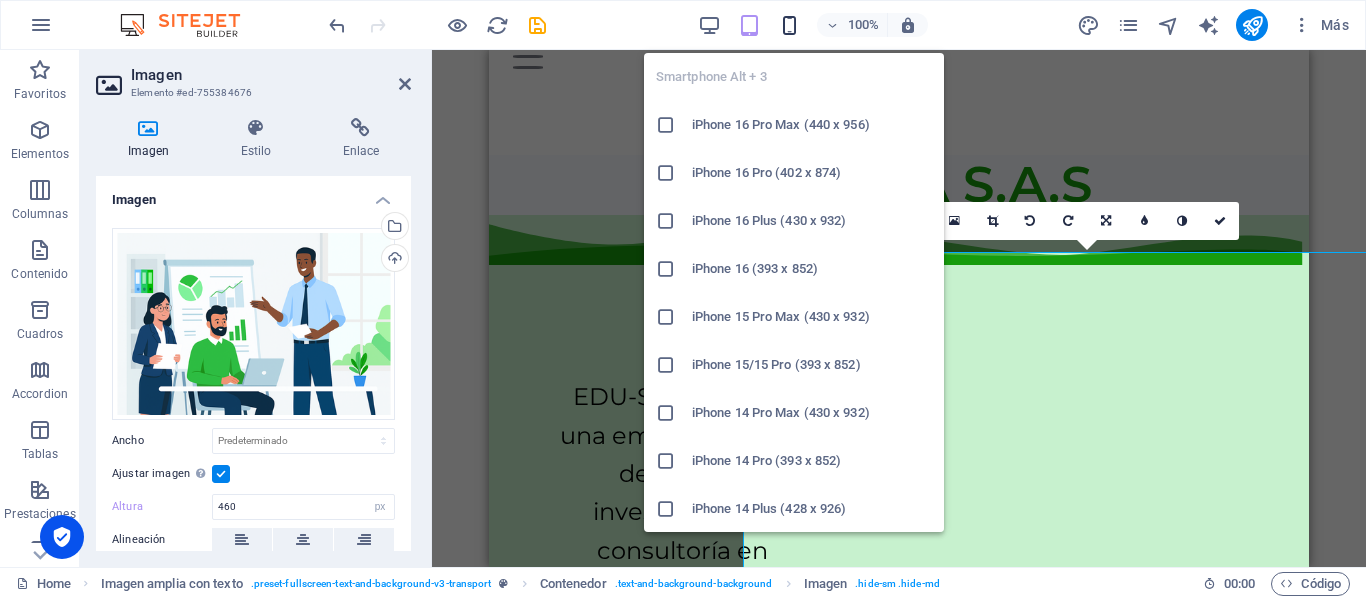 click at bounding box center [789, 25] 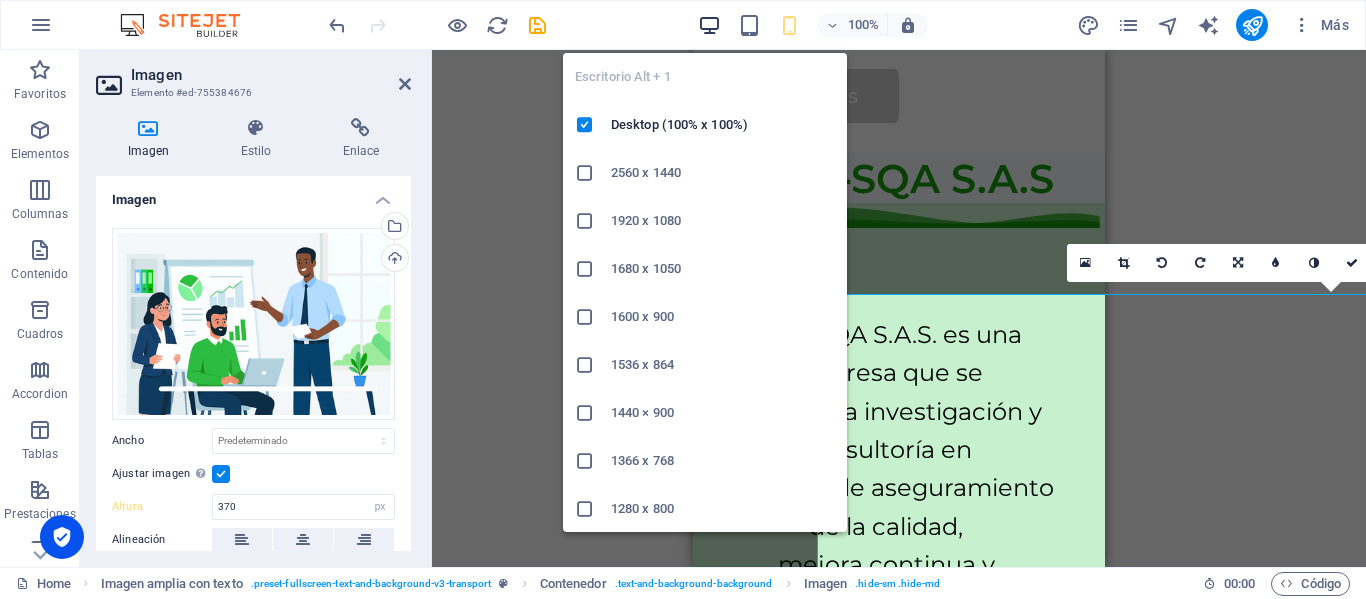 click at bounding box center [709, 25] 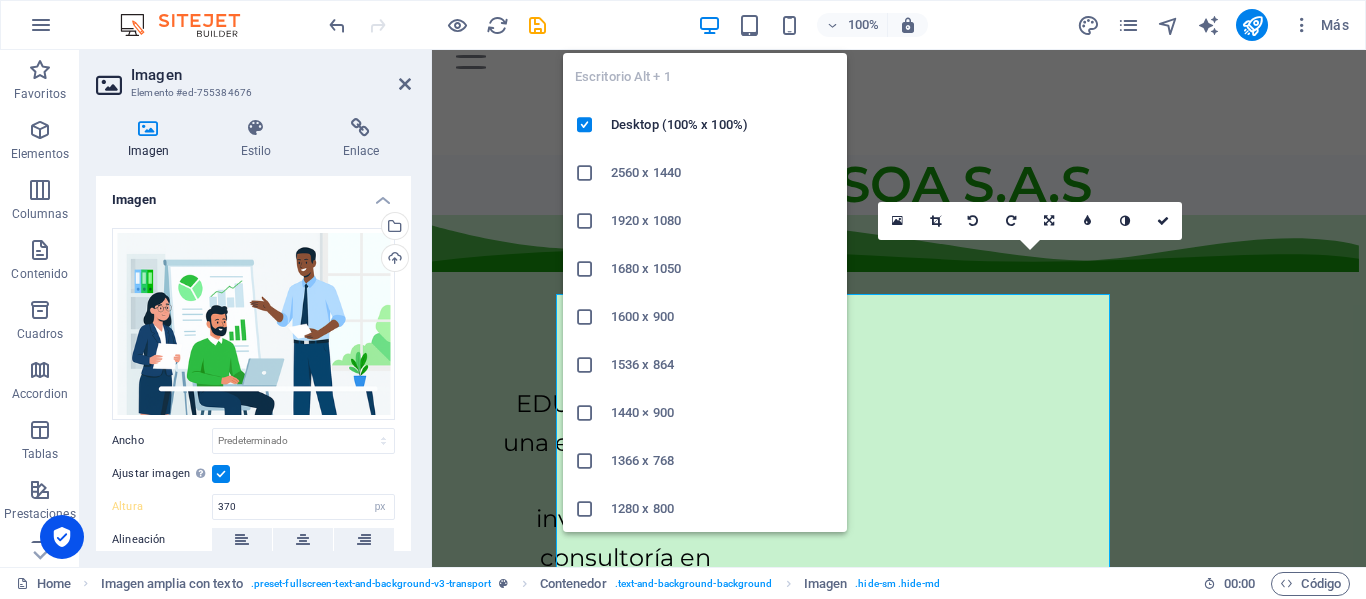 type on "460" 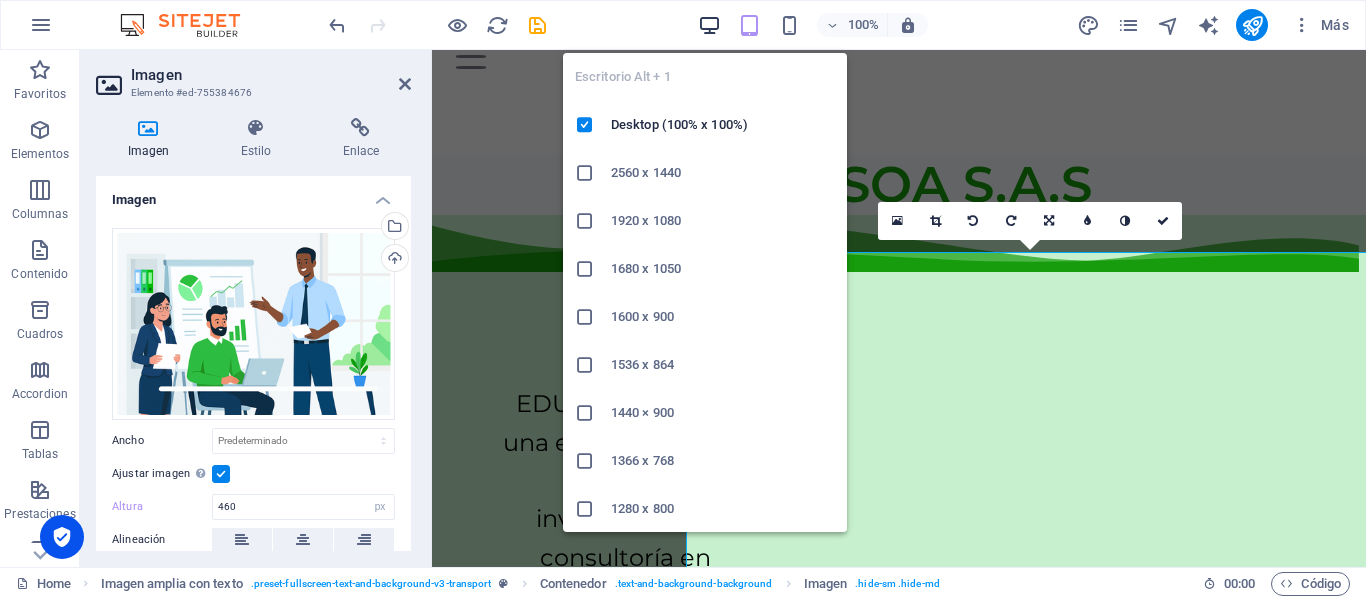 click at bounding box center (709, 25) 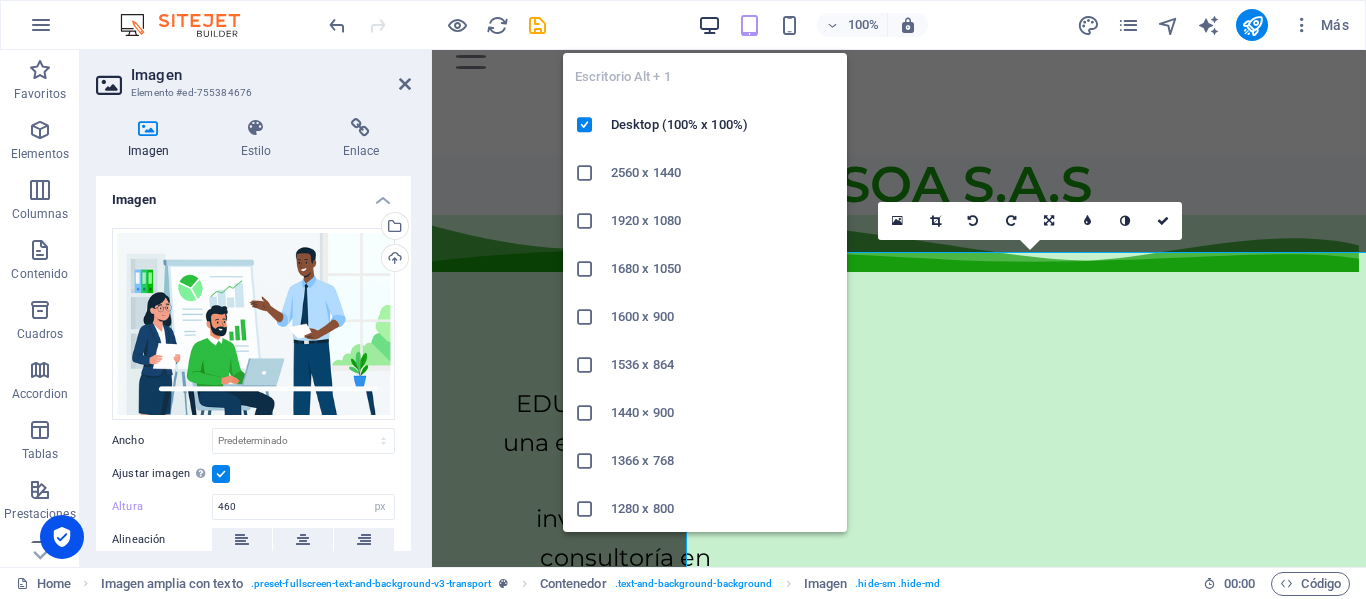 click at bounding box center [709, 25] 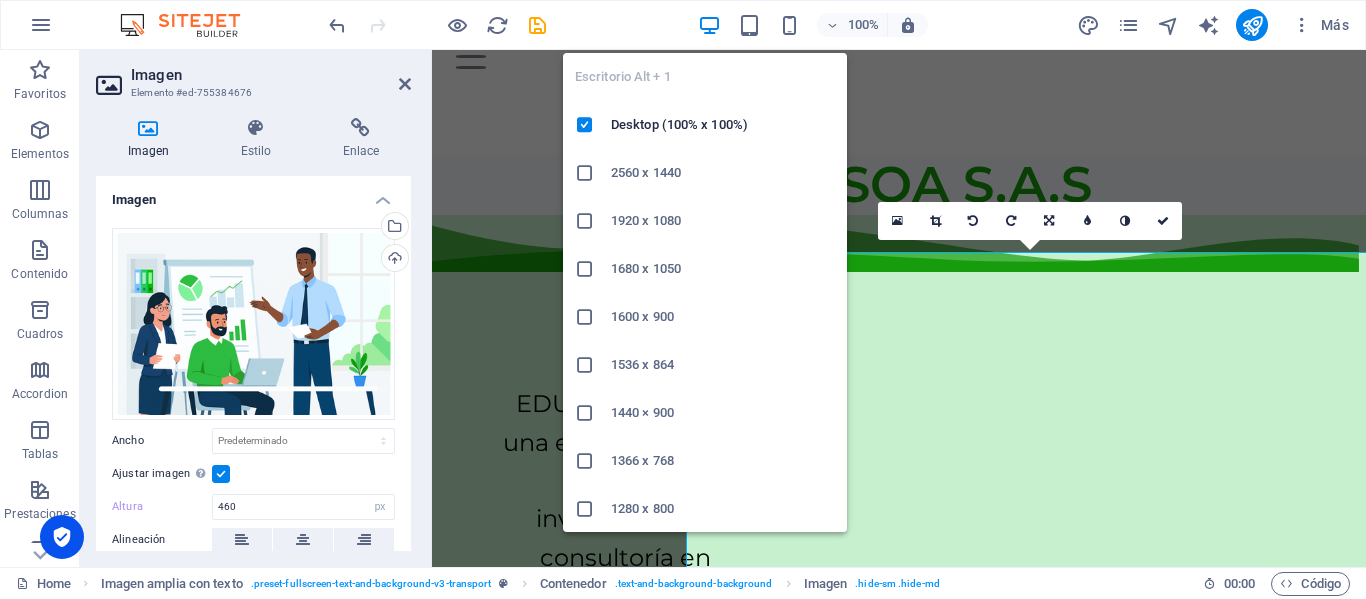 click at bounding box center [709, 25] 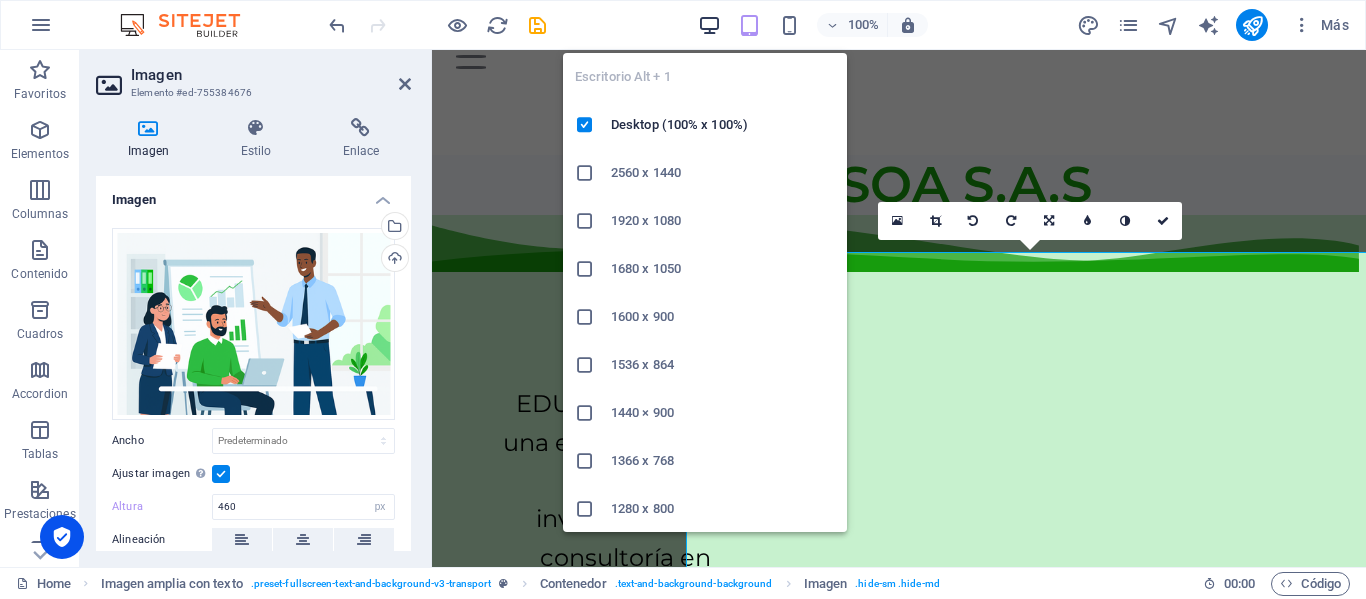 click at bounding box center [709, 25] 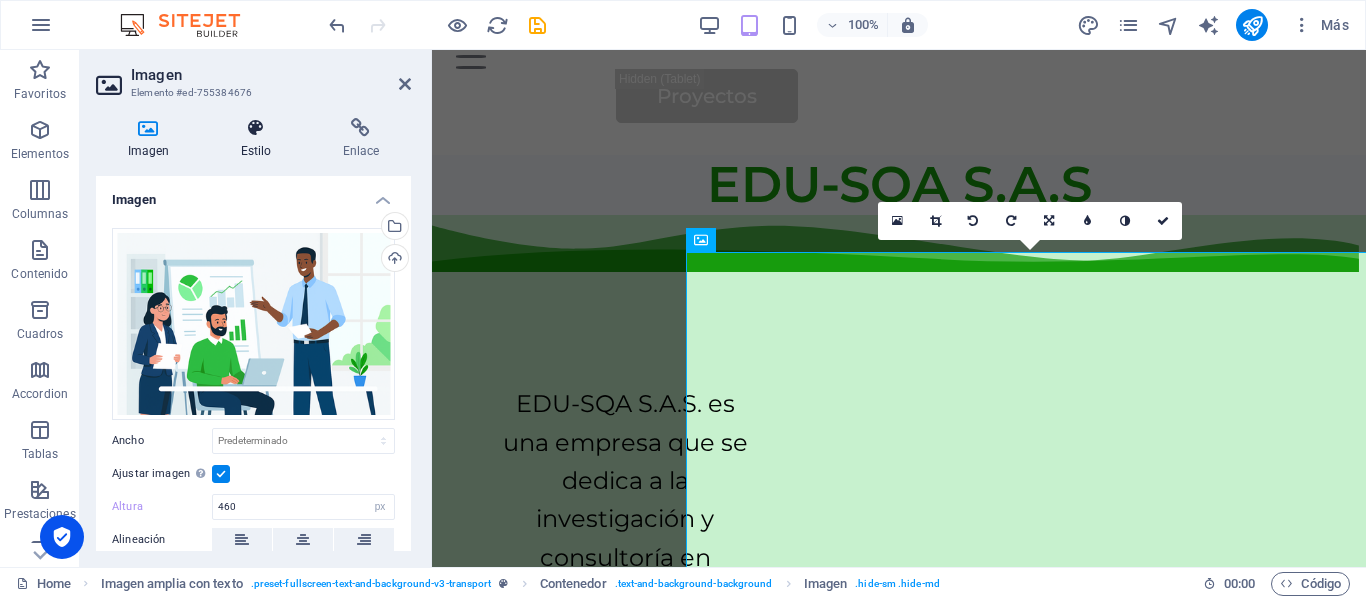 click on "Estilo" at bounding box center (260, 139) 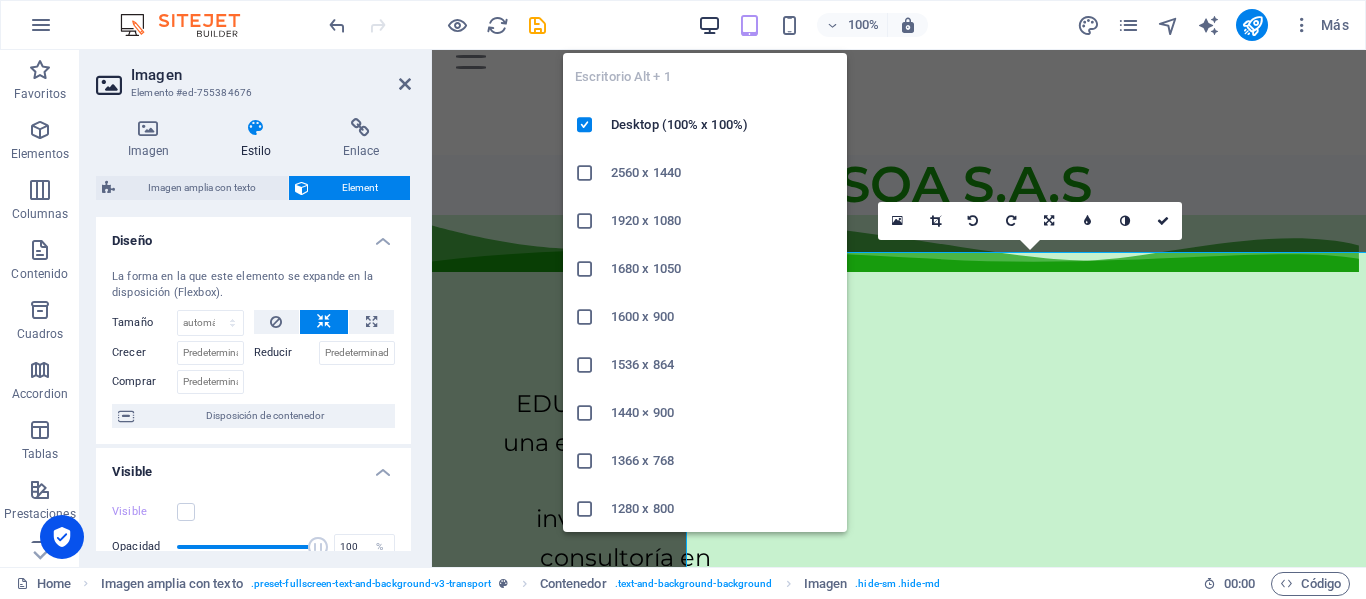 click at bounding box center (709, 25) 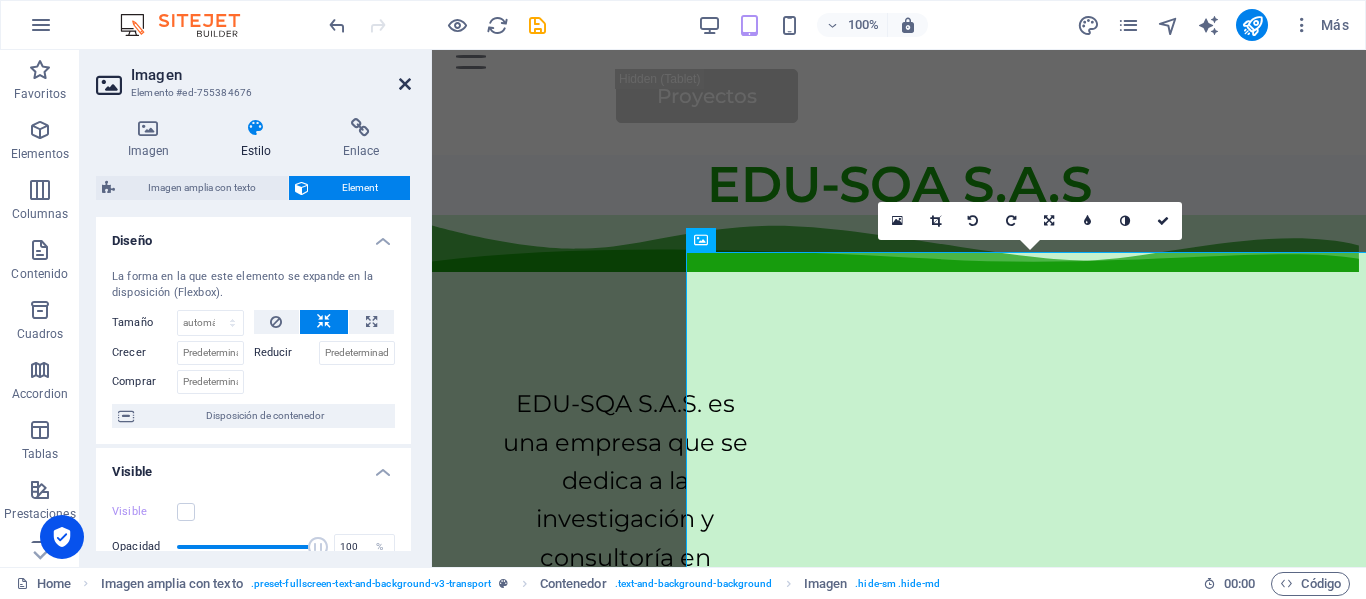 click at bounding box center (405, 84) 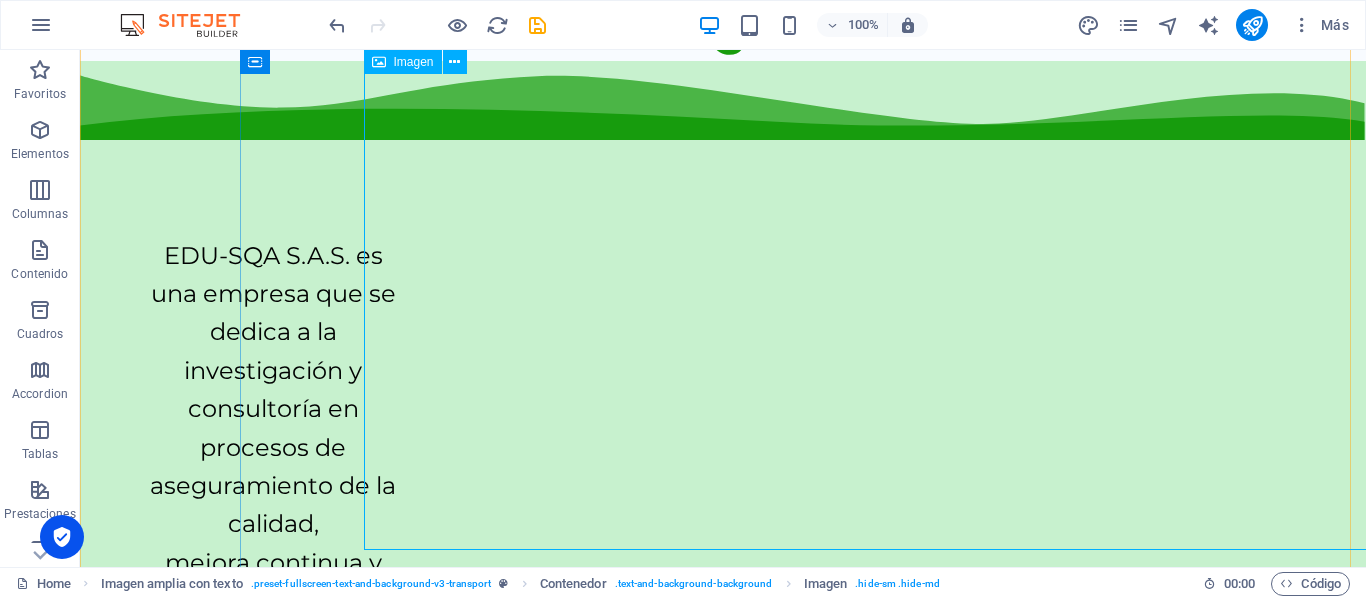 scroll, scrollTop: 0, scrollLeft: 0, axis: both 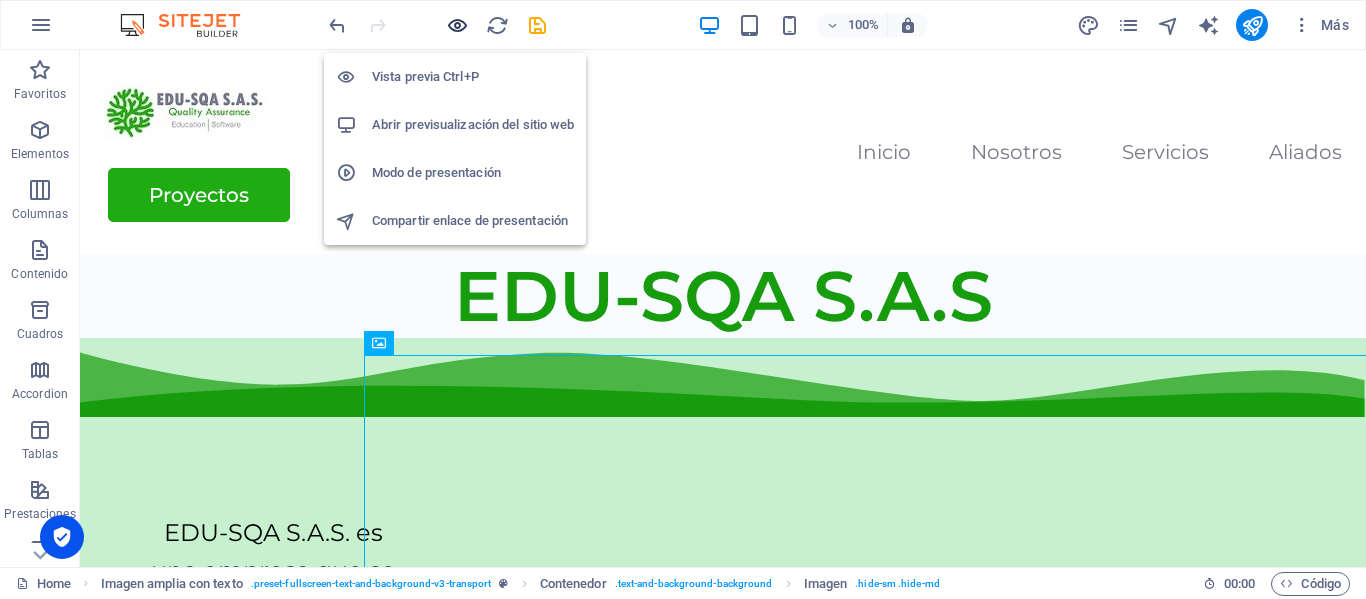 click at bounding box center (457, 25) 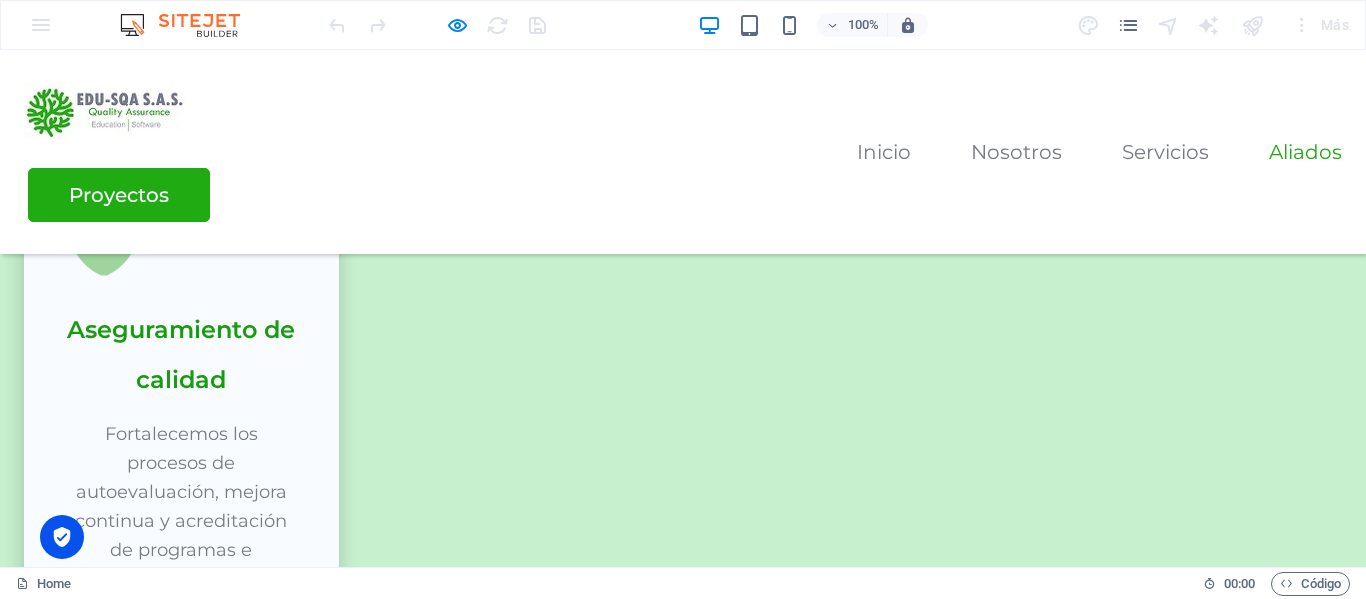 scroll, scrollTop: 3958, scrollLeft: 0, axis: vertical 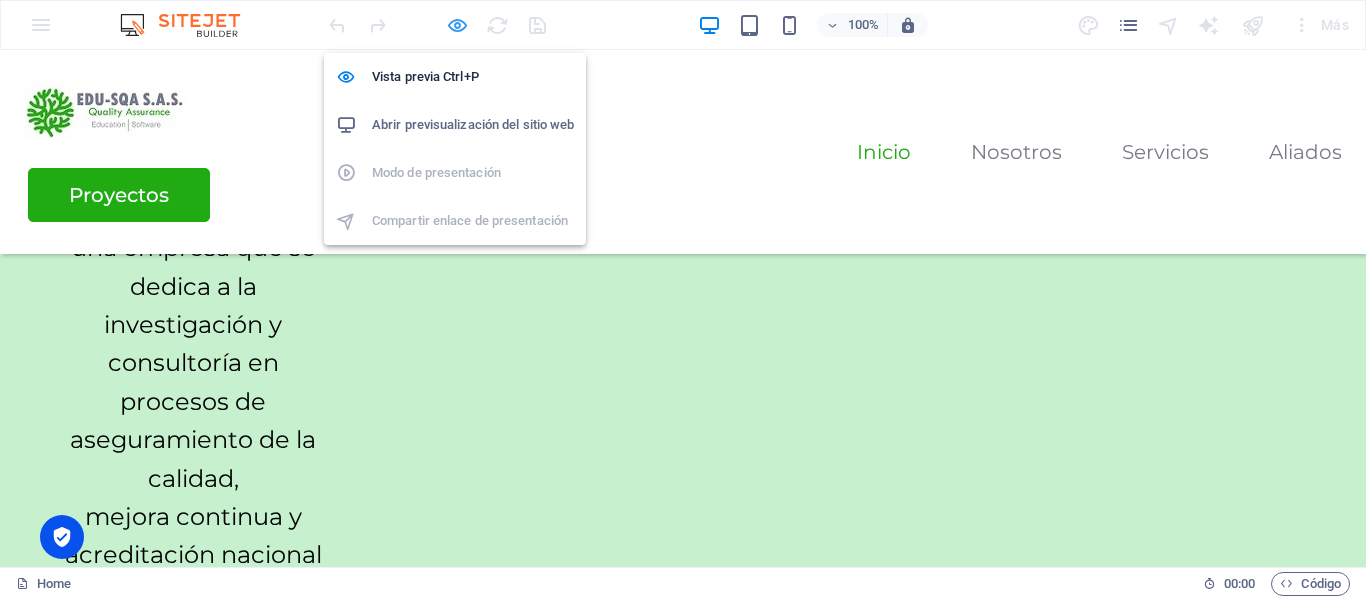 click at bounding box center (457, 25) 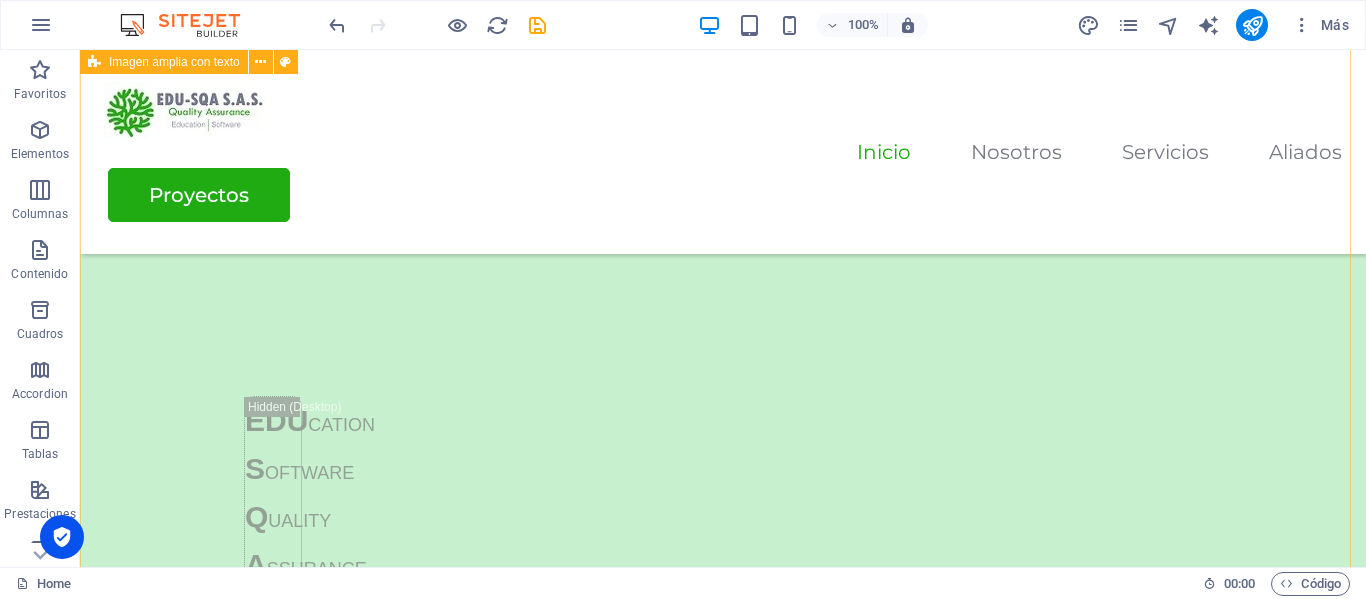 scroll, scrollTop: 919, scrollLeft: 0, axis: vertical 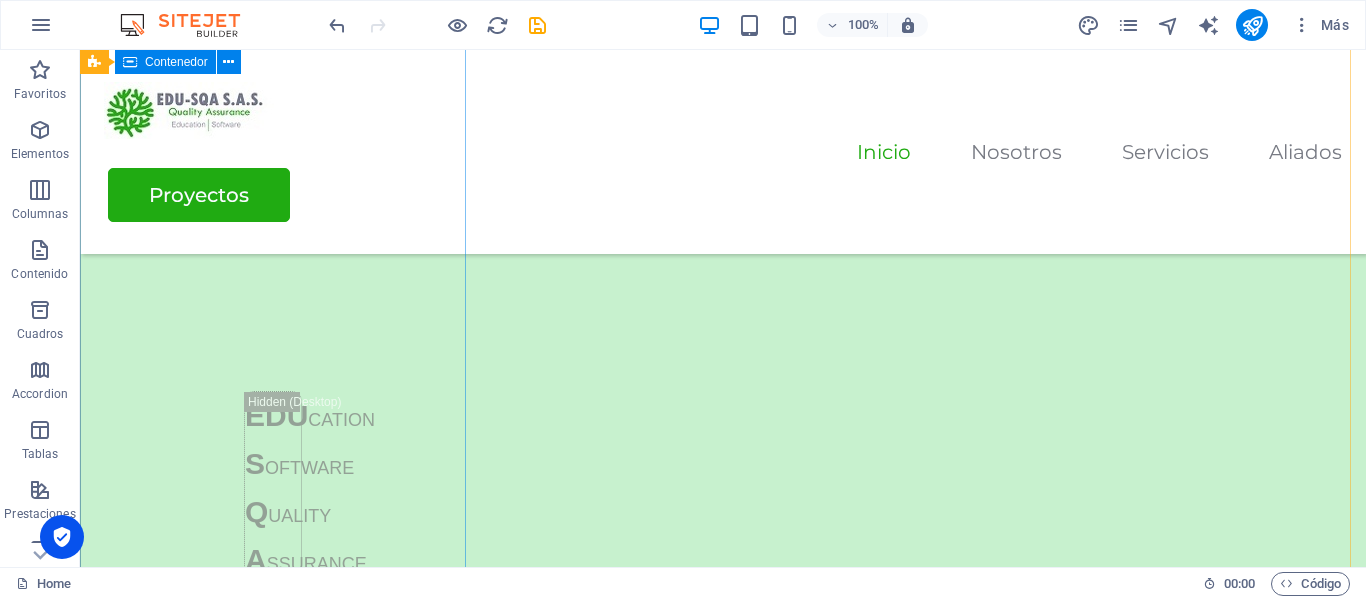 type 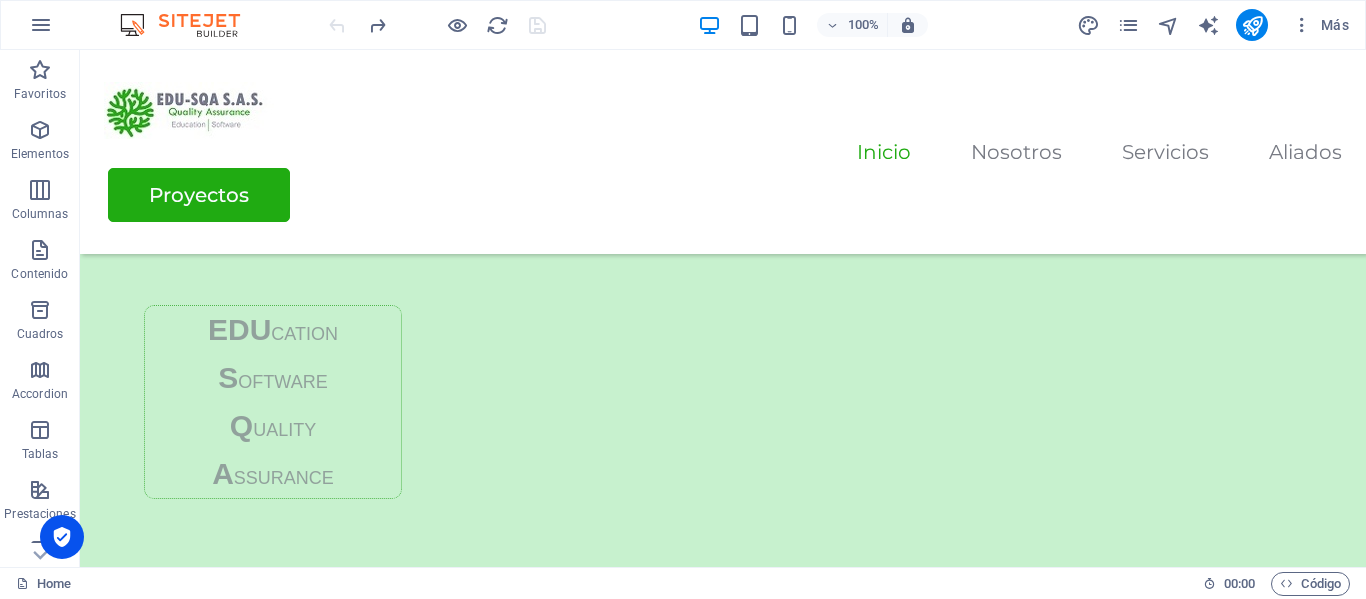 scroll, scrollTop: 906, scrollLeft: 0, axis: vertical 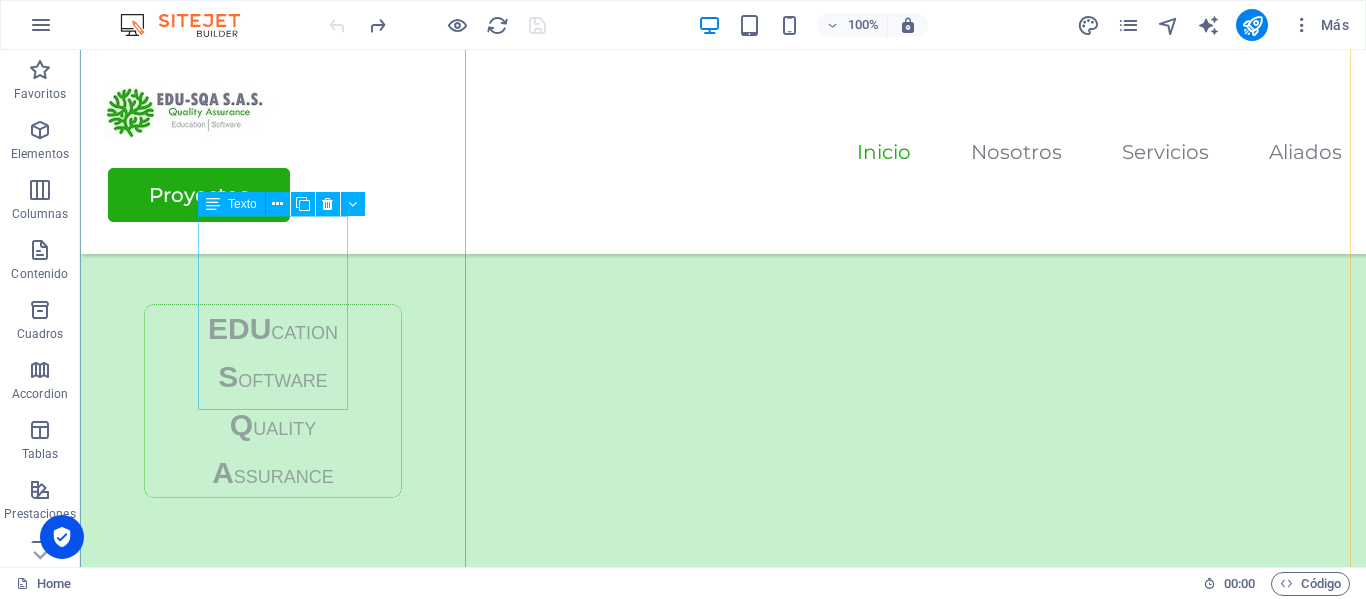 click on "EDU CATION  S OFTWARE Q UALITY A SSURANCE" at bounding box center [273, 401] 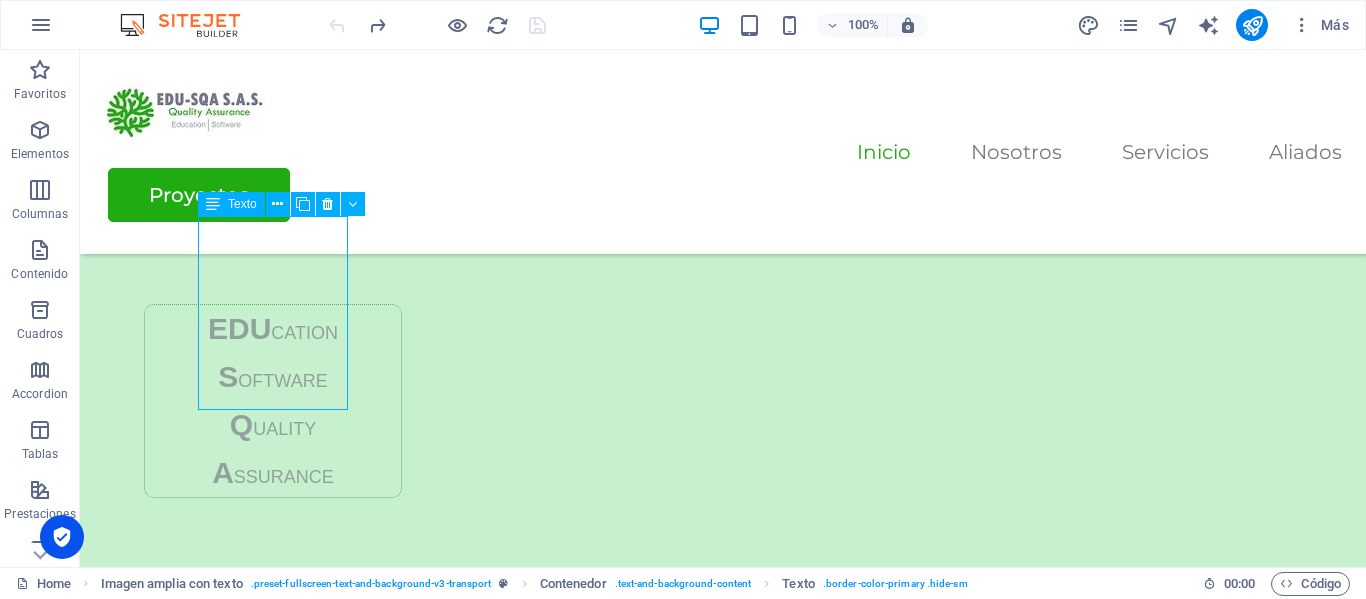 click on "EDU CATION  S OFTWARE Q UALITY A SSURANCE" at bounding box center (273, 401) 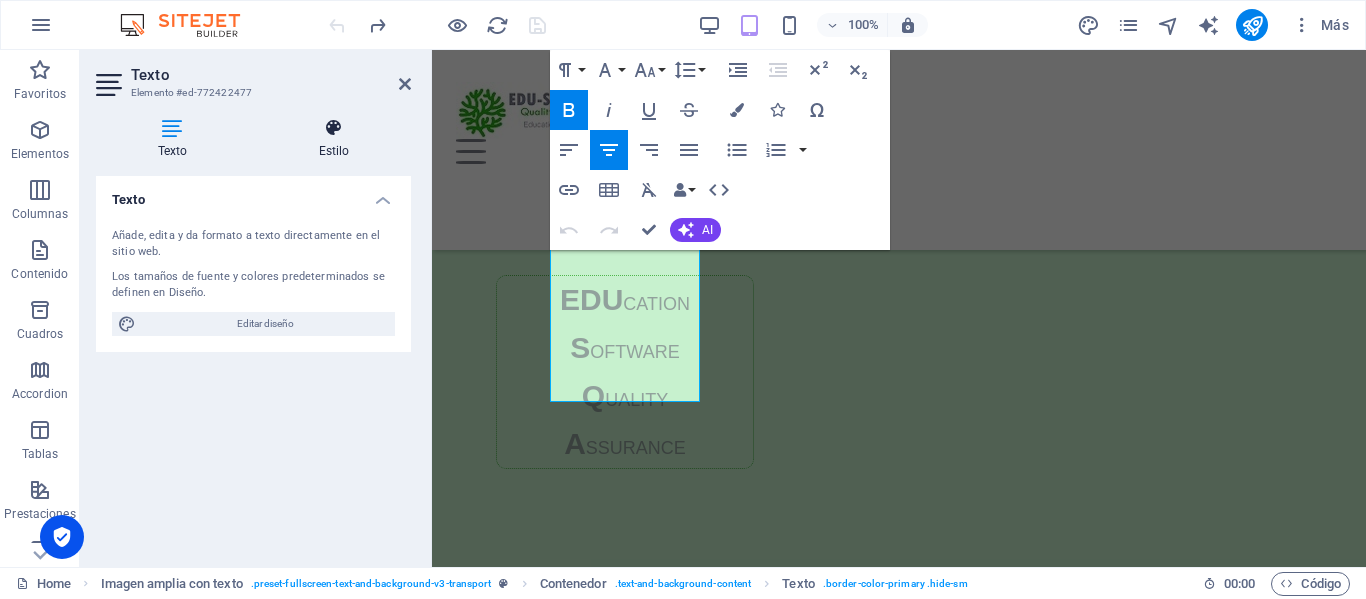 click at bounding box center [334, 128] 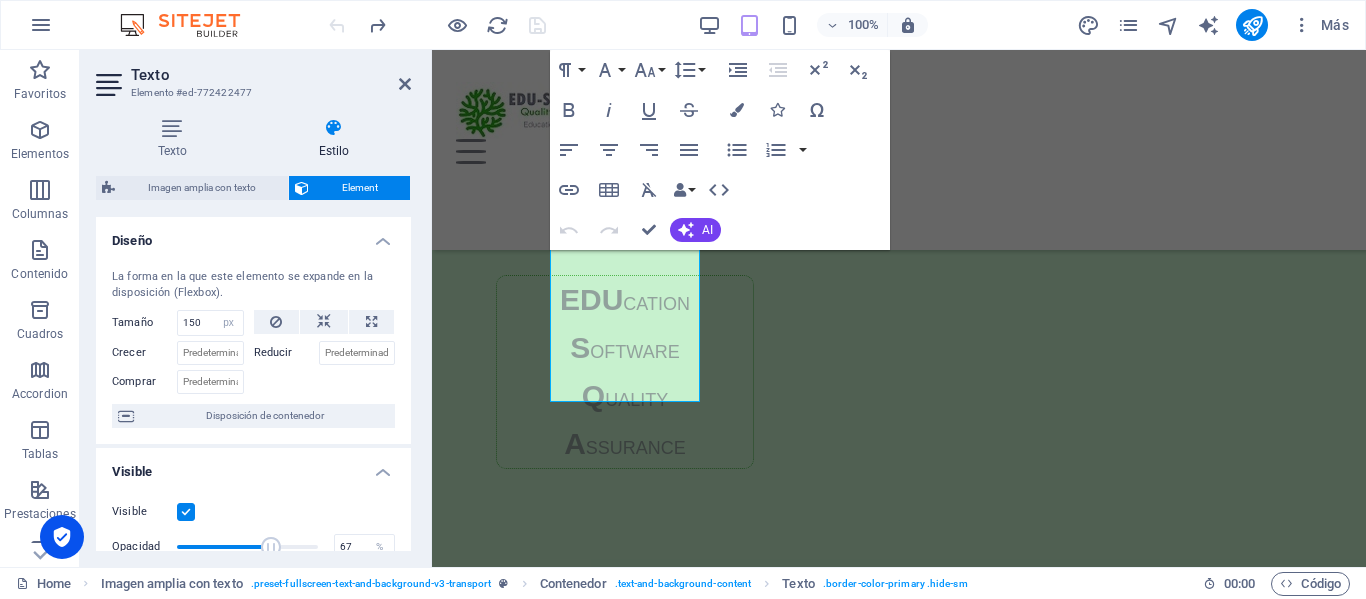 click on "Visible" at bounding box center (253, 512) 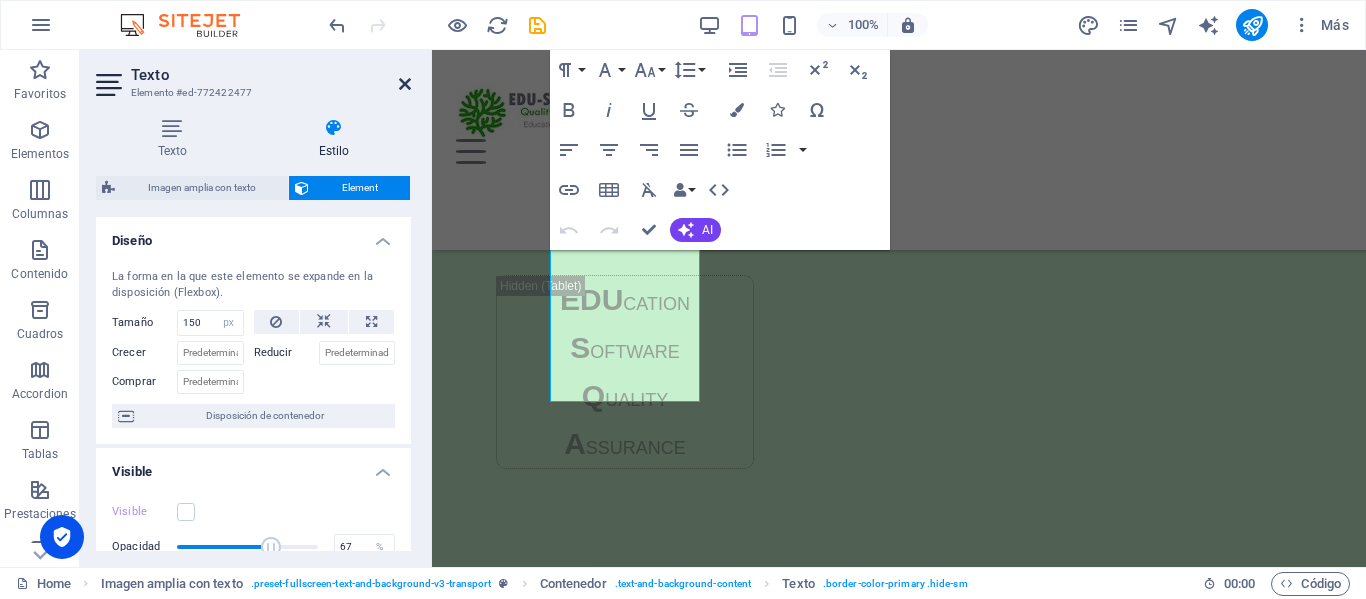click at bounding box center [405, 84] 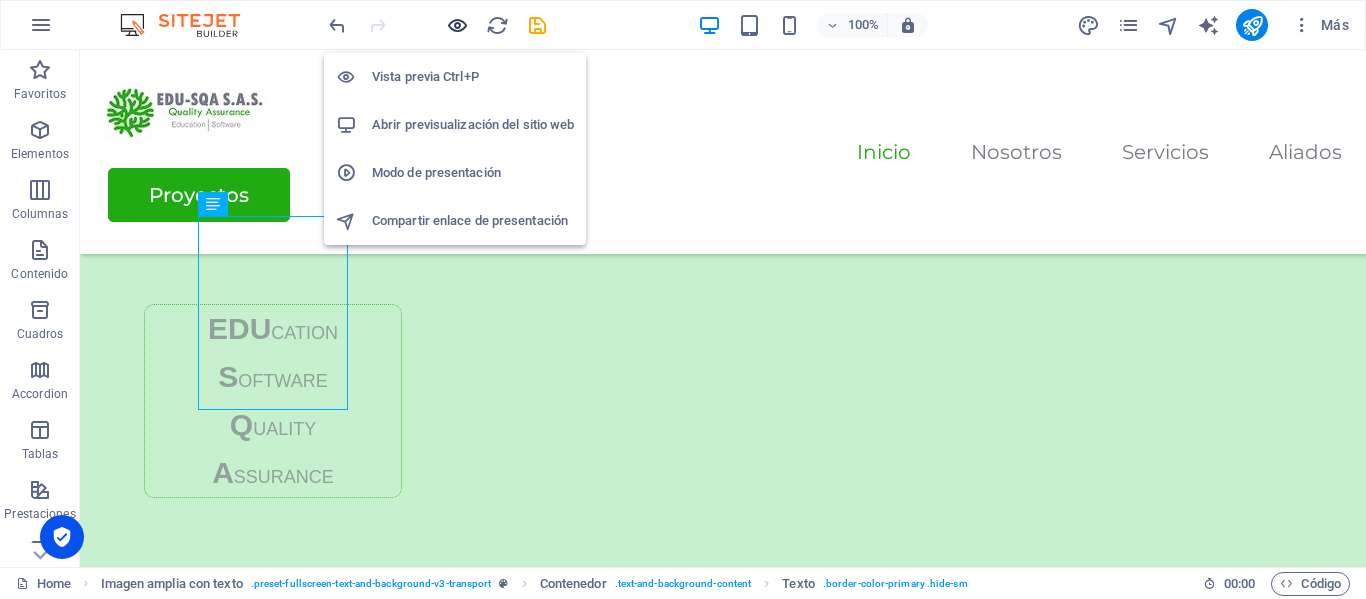 click at bounding box center [457, 25] 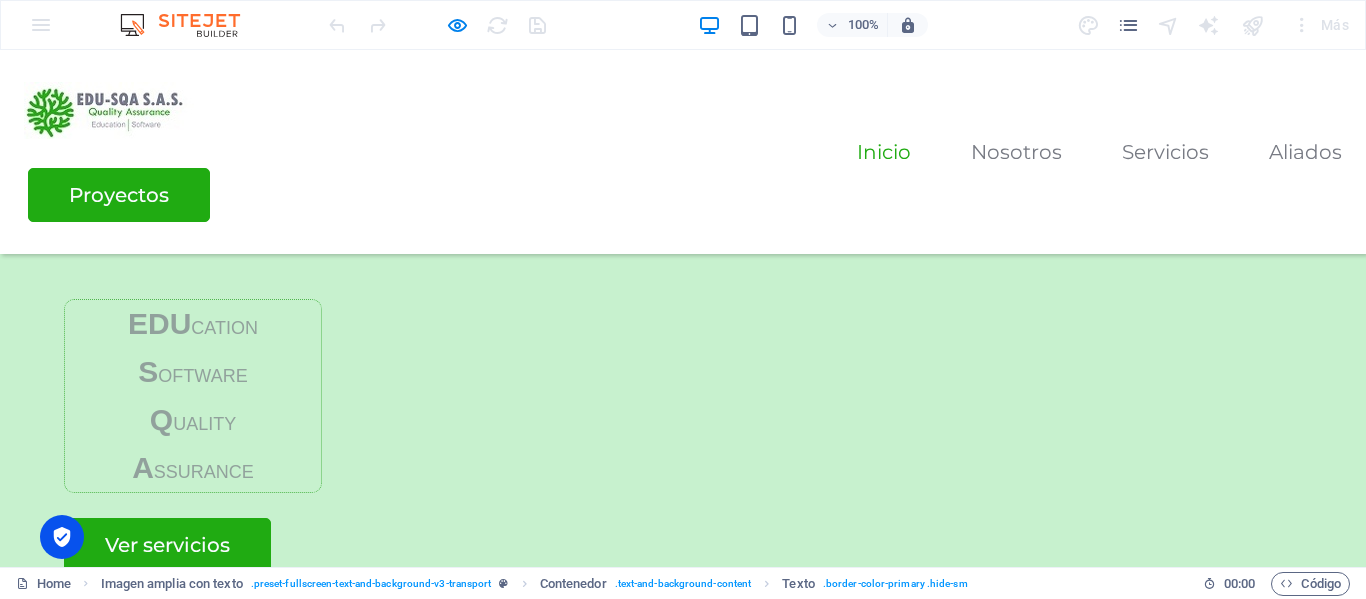 scroll, scrollTop: 917, scrollLeft: 0, axis: vertical 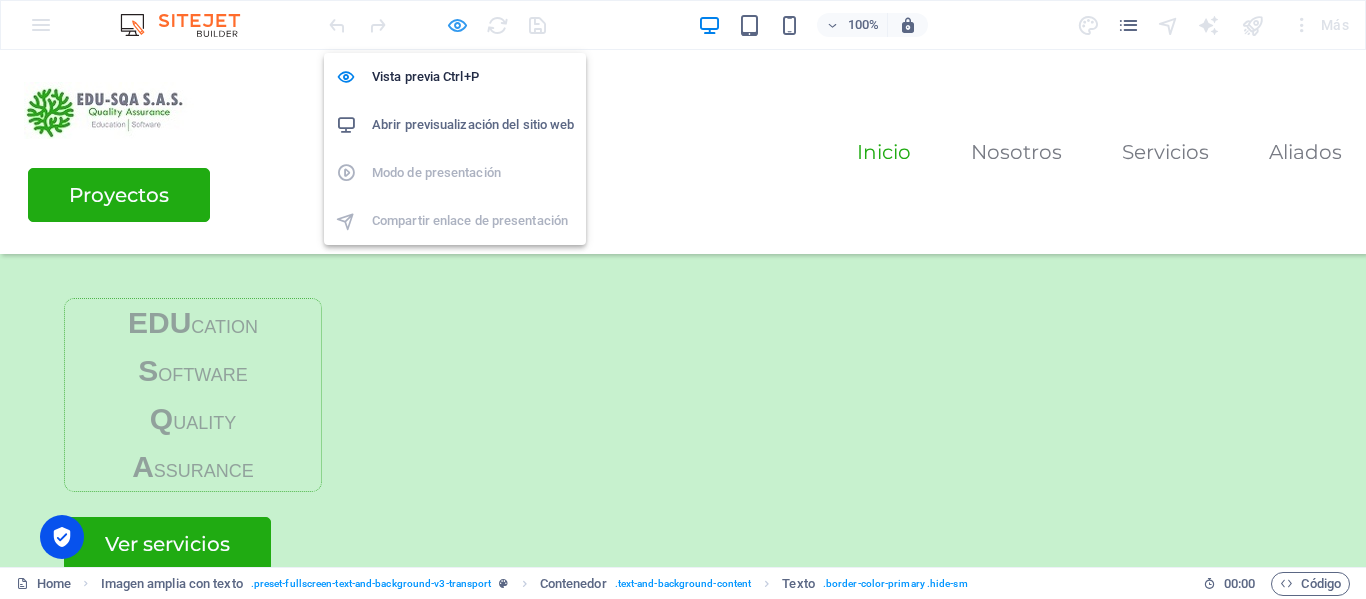click at bounding box center [457, 25] 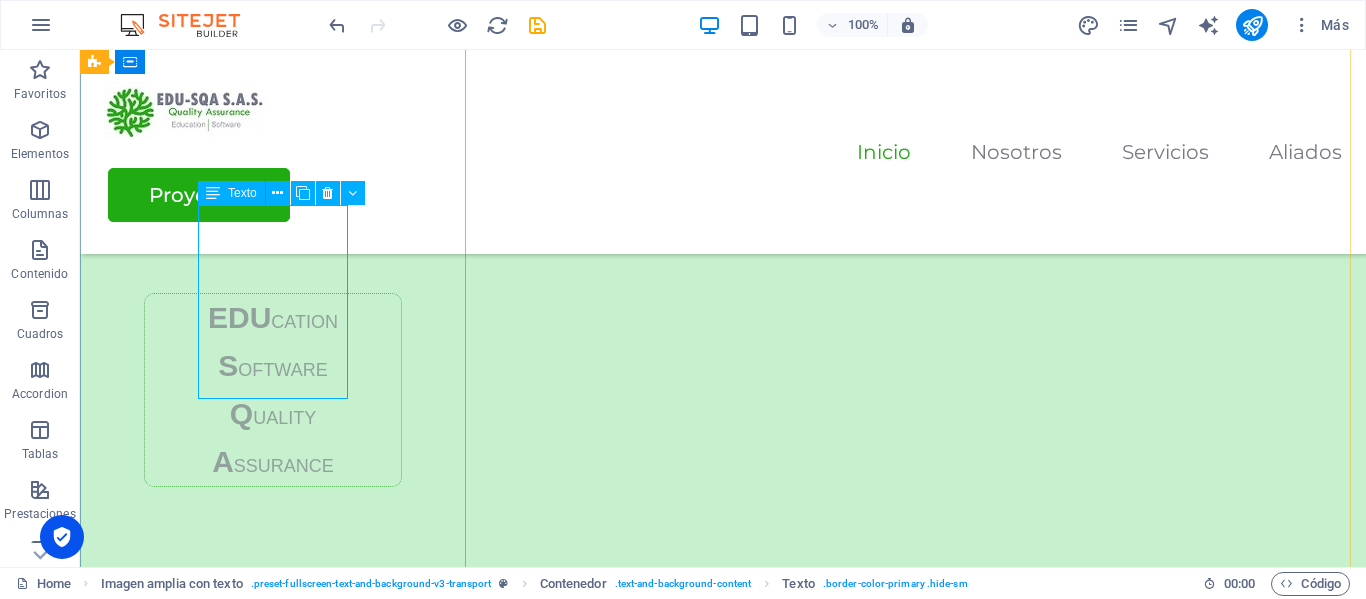 click on "EDU CATION  S OFTWARE Q UALITY A SSURANCE" at bounding box center [273, 390] 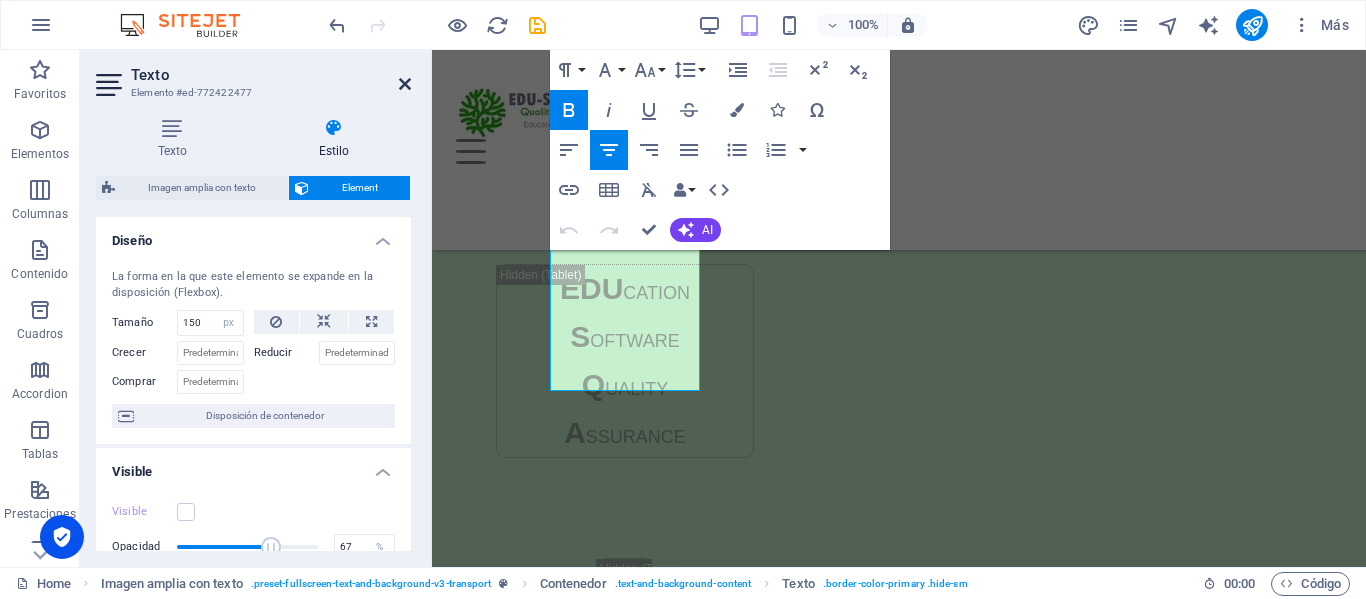 click at bounding box center (405, 84) 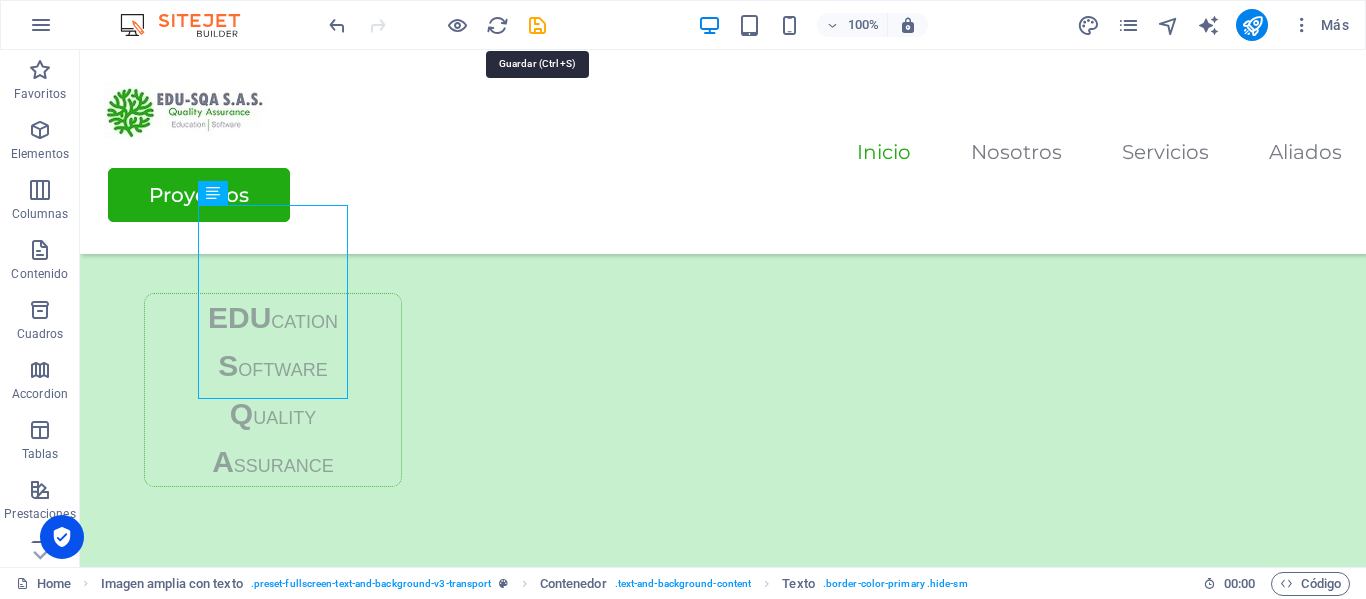 click at bounding box center [537, 25] 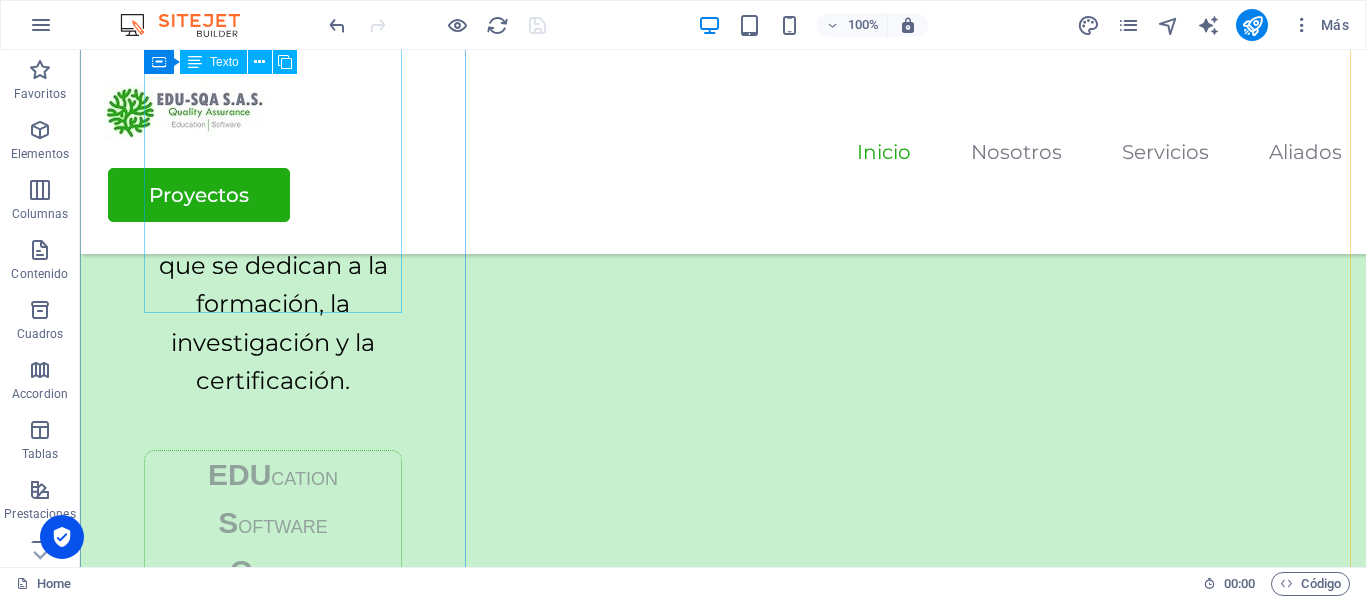 scroll, scrollTop: 759, scrollLeft: 0, axis: vertical 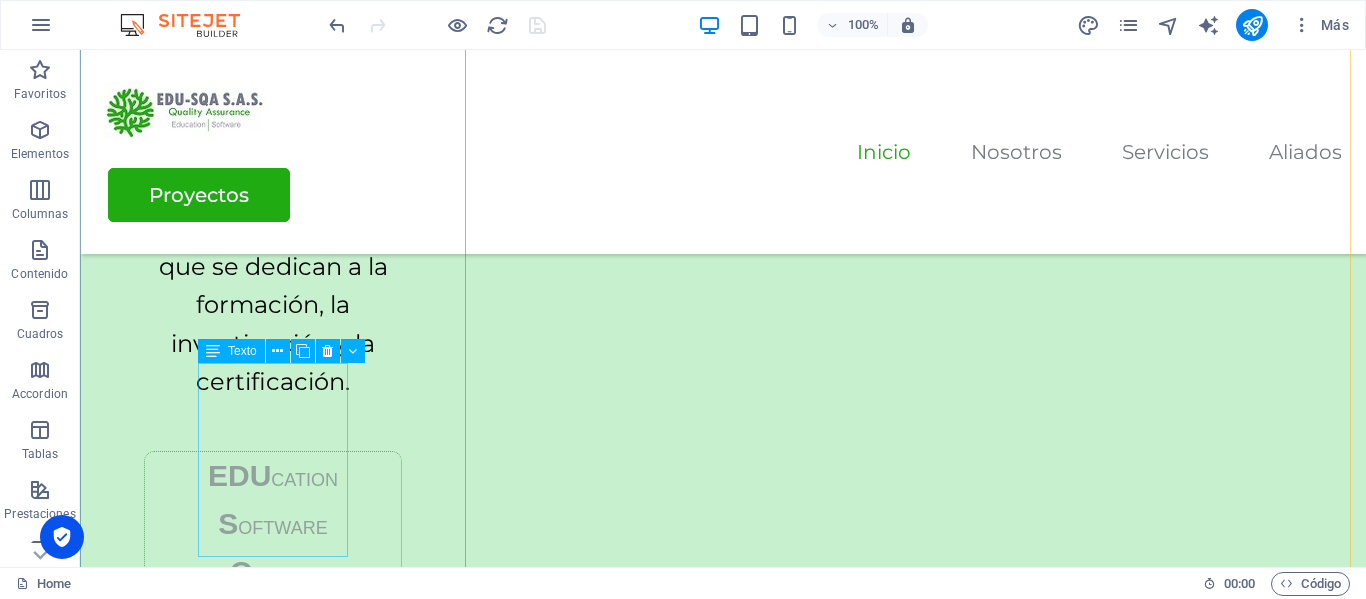click on "EDU CATION  S OFTWARE Q UALITY A SSURANCE" at bounding box center (273, 548) 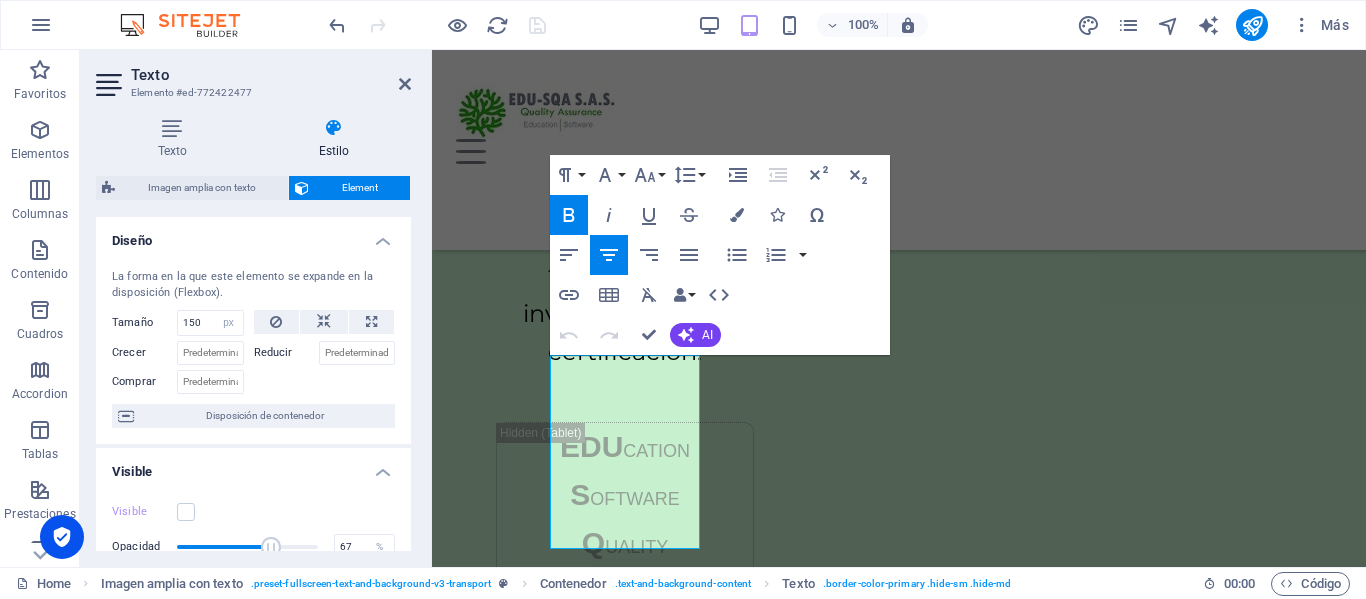 click on "Texto Elemento #ed-772422477 Texto Estilo Texto Añade, edita y da formato a texto directamente en el sitio web. Los tamaños de fuente y colores predeterminados se definen en Diseño. Editar diseño Alineación Alineado a la izquierda Centrado Alineado a la derecha Imagen amplia con texto Element Diseño La forma en la que este elemento se expande en la disposición (Flexbox). Tamaño 150 Predeterminado automático px % 1/1 1/2 1/3 1/4 1/5 1/6 1/7 1/8 1/9 1/10 Crecer Reducir Comprar Disposición de contenedor Visible Visible Opacidad 67 % Desbordamiento Espaciado Margen Predeterminado automático px % rem vw vh Personalizado Personalizado automático px % rem vw vh automático px % rem vw vh automático px % rem vw vh automático px % rem vw vh Espaciado Predeterminado px rem % vh vw Personalizado Personalizado px rem % vh vw px rem % vh vw px rem % vh vw px rem % vh vw Borde Estilo              - Ancho 1 automático px rem % vh vw Personalizado Personalizado 1 automático px rem % vh vw 1 px rem %" at bounding box center (256, 308) 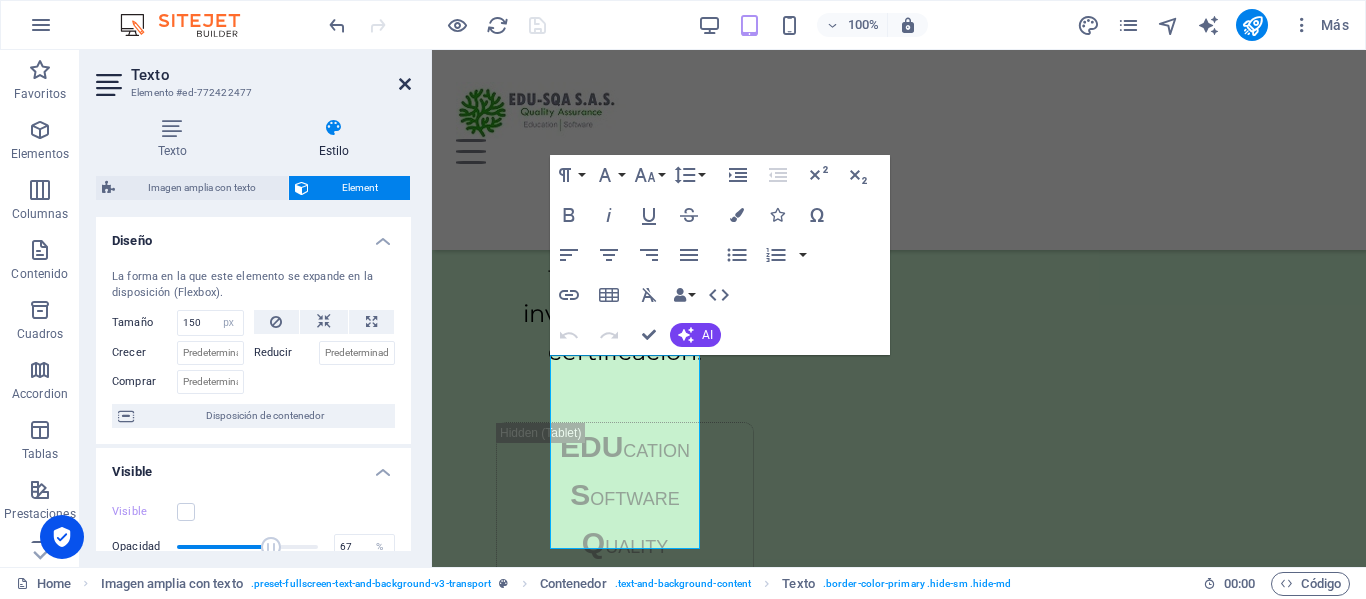 click at bounding box center (405, 84) 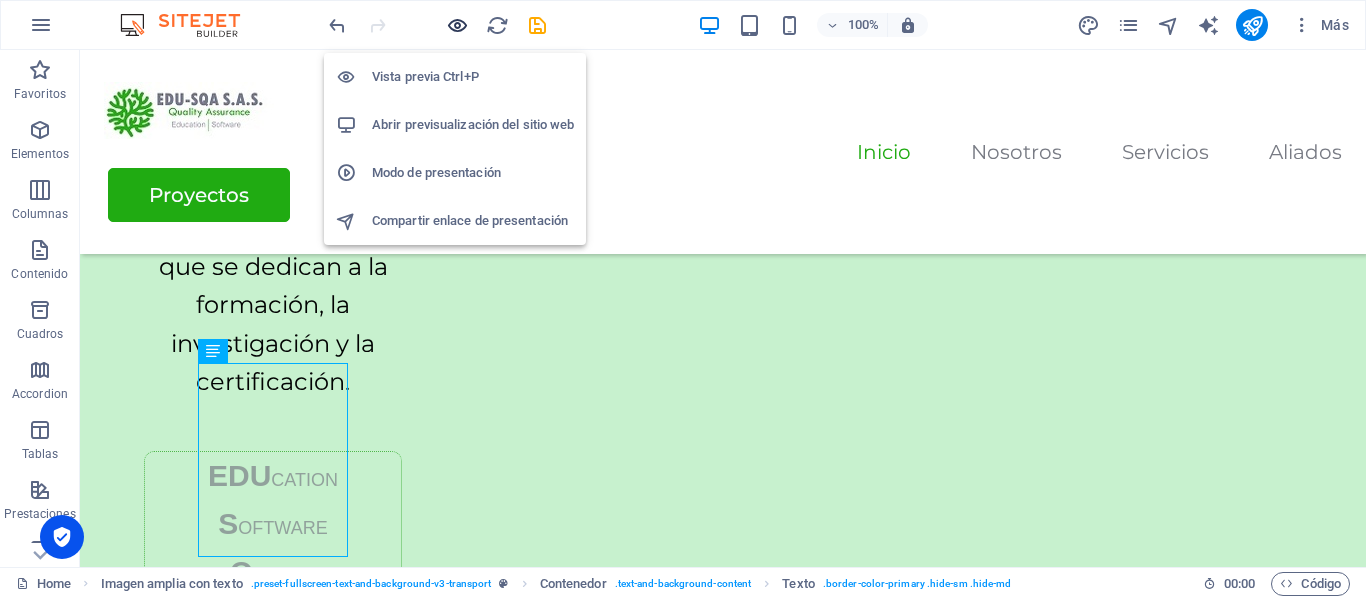 click at bounding box center (457, 25) 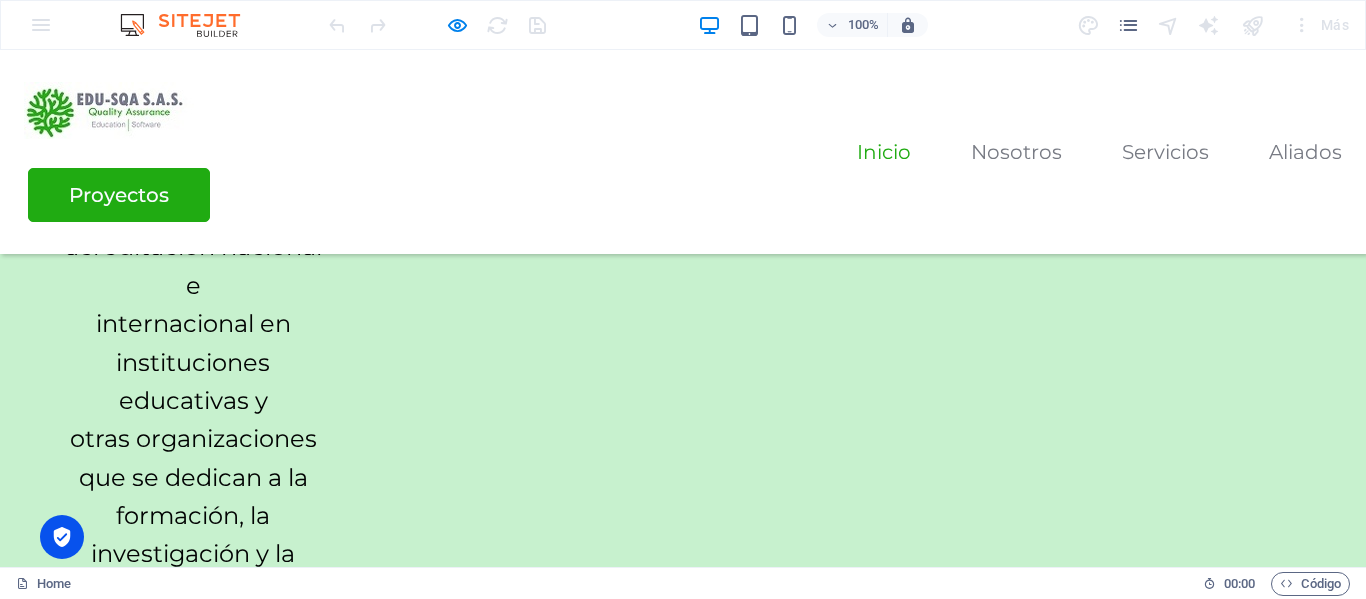 scroll, scrollTop: 661, scrollLeft: 0, axis: vertical 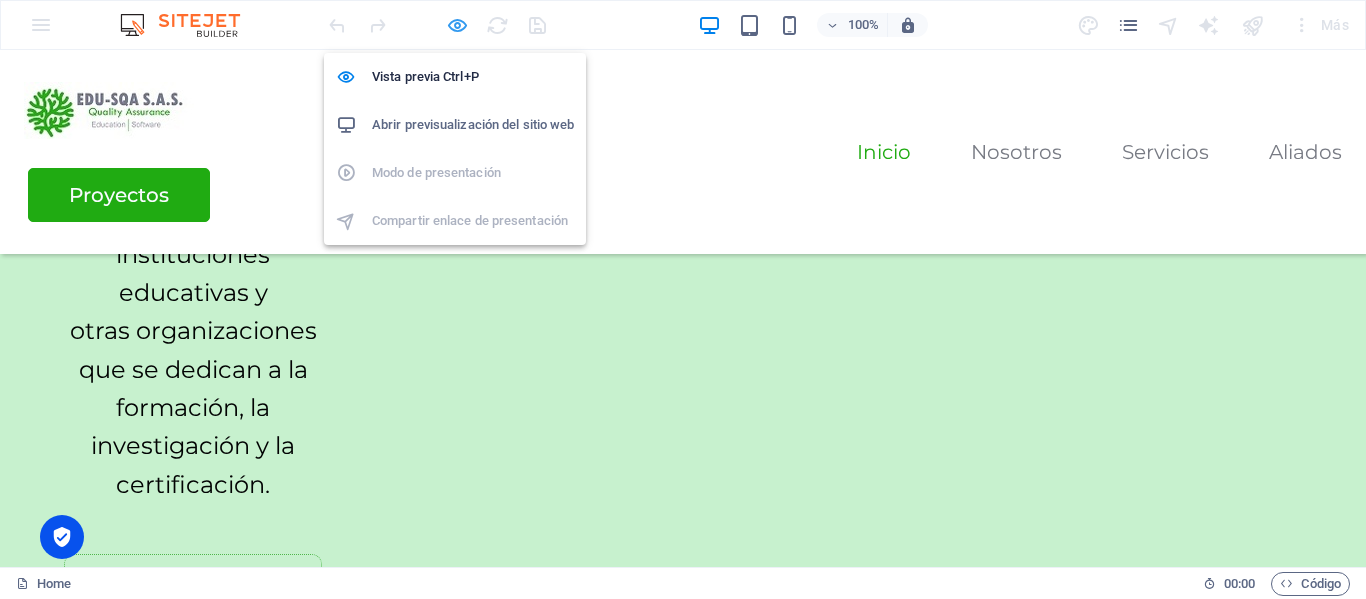 click at bounding box center (457, 25) 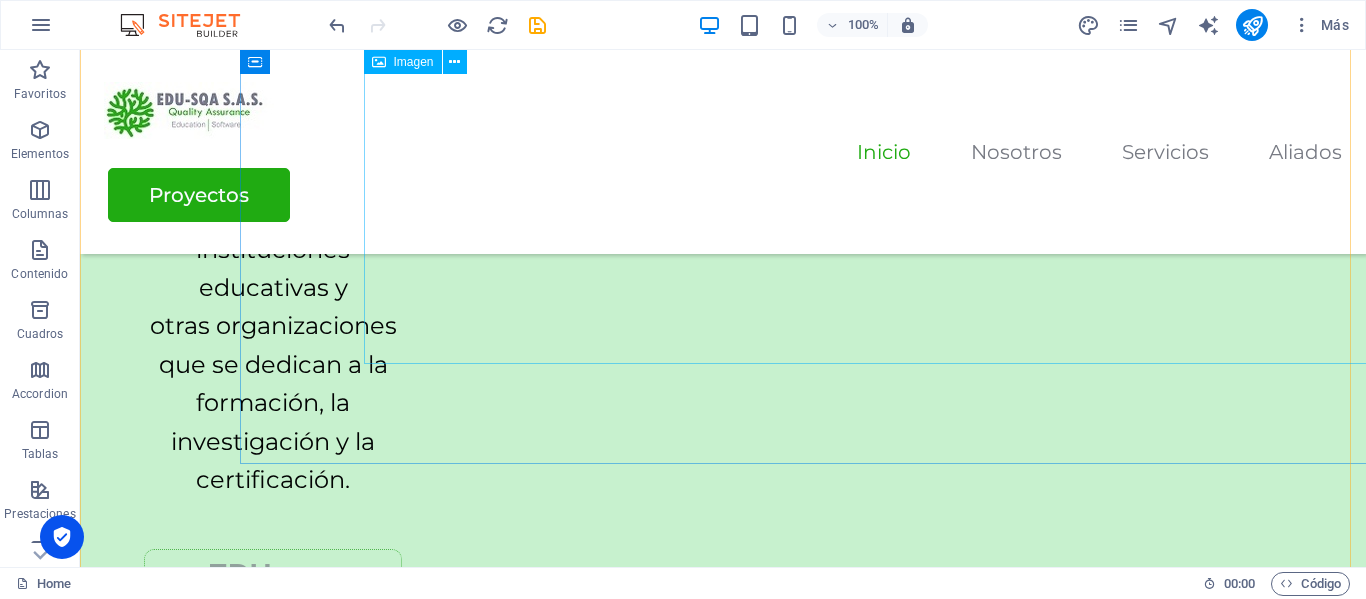 scroll, scrollTop: 905, scrollLeft: 0, axis: vertical 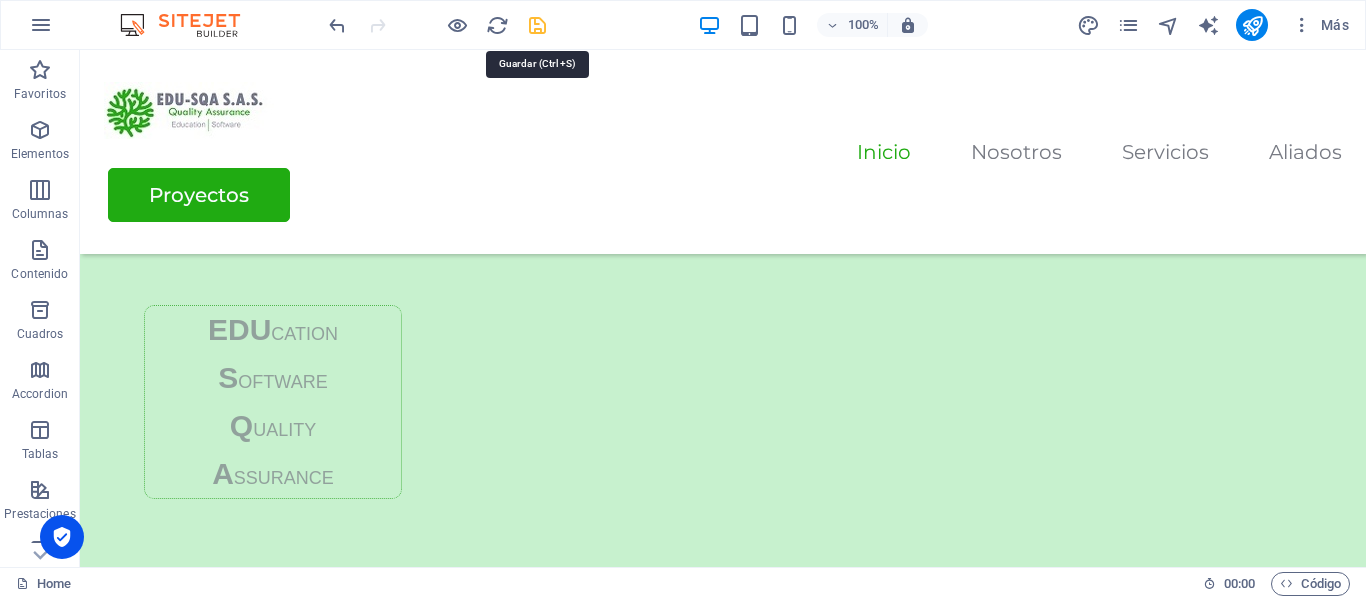 click at bounding box center [537, 25] 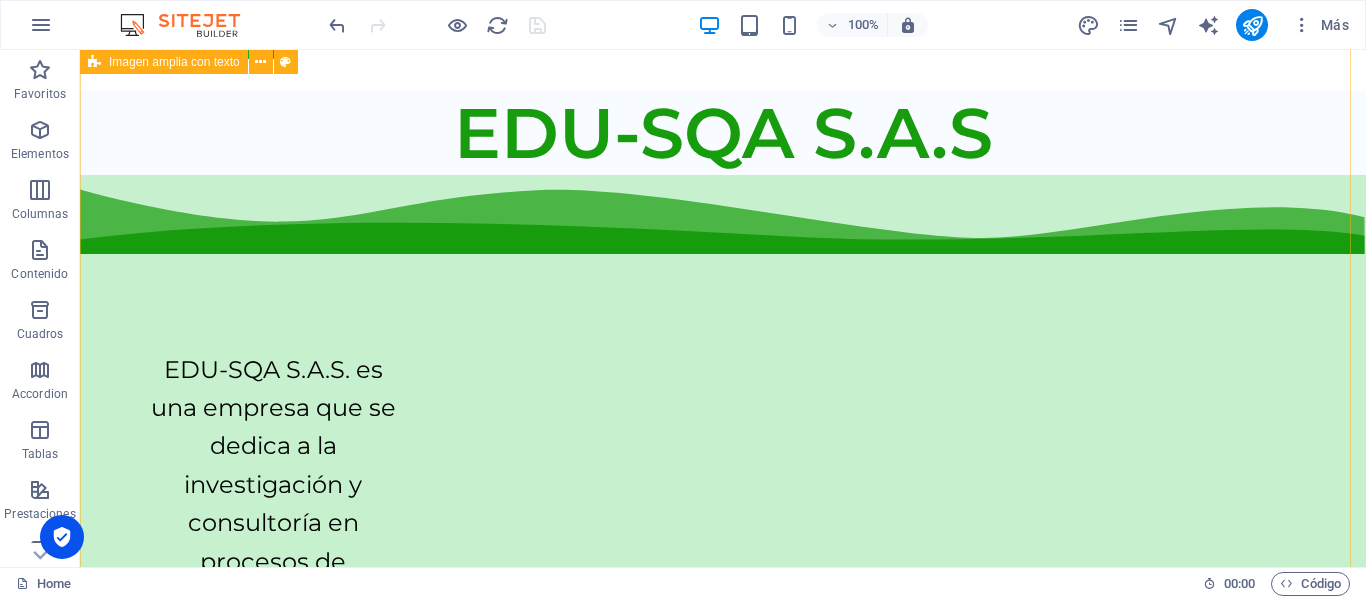 scroll, scrollTop: 0, scrollLeft: 0, axis: both 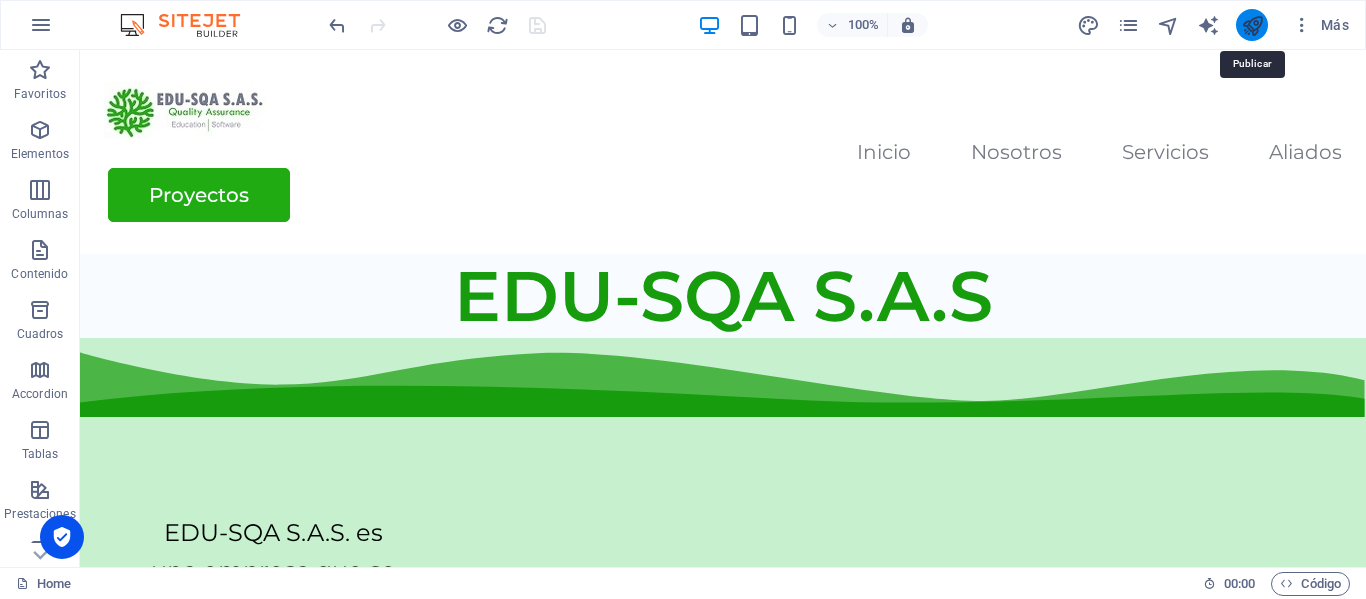 click at bounding box center [1252, 25] 